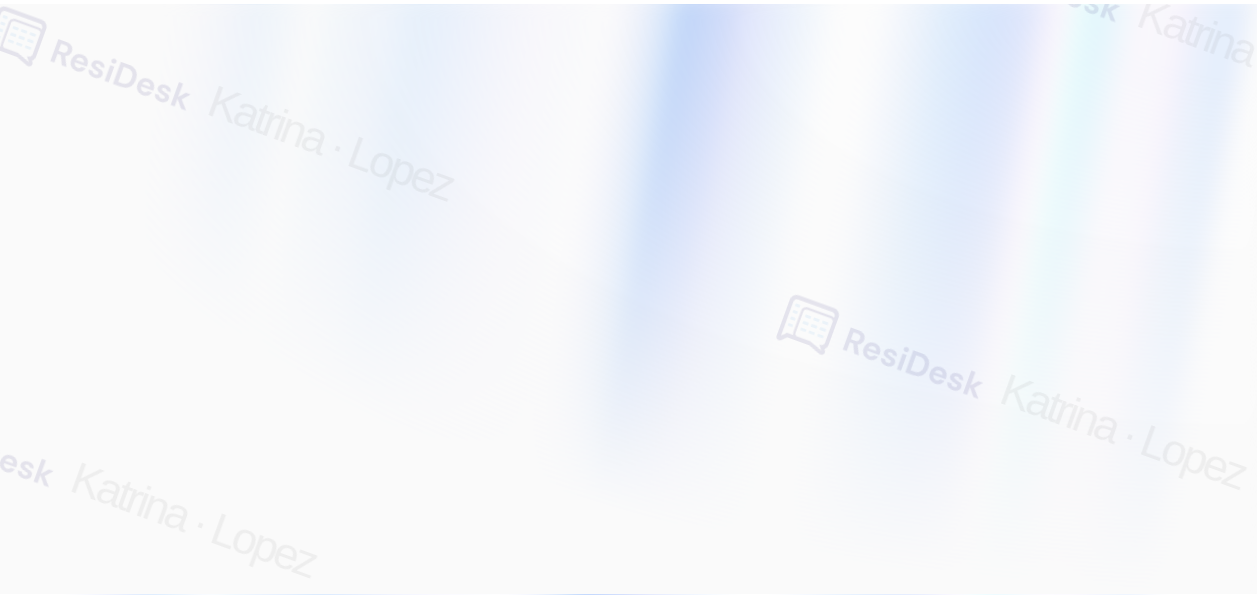 scroll, scrollTop: 0, scrollLeft: 0, axis: both 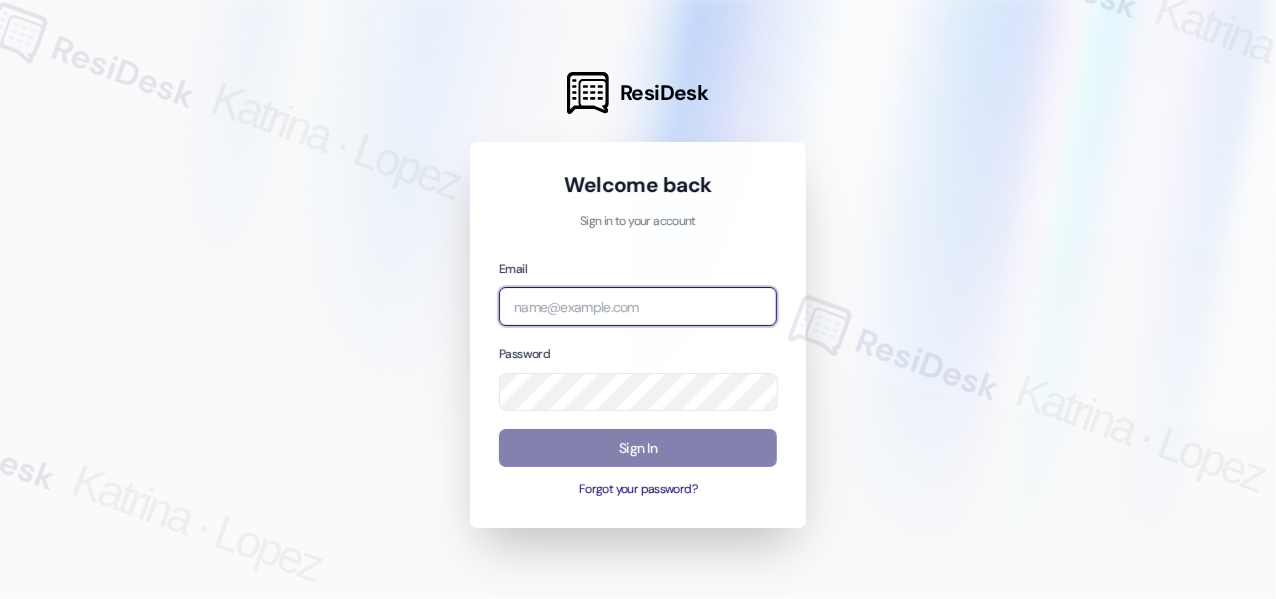 drag, startPoint x: 597, startPoint y: 320, endPoint x: 604, endPoint y: 311, distance: 11.401754 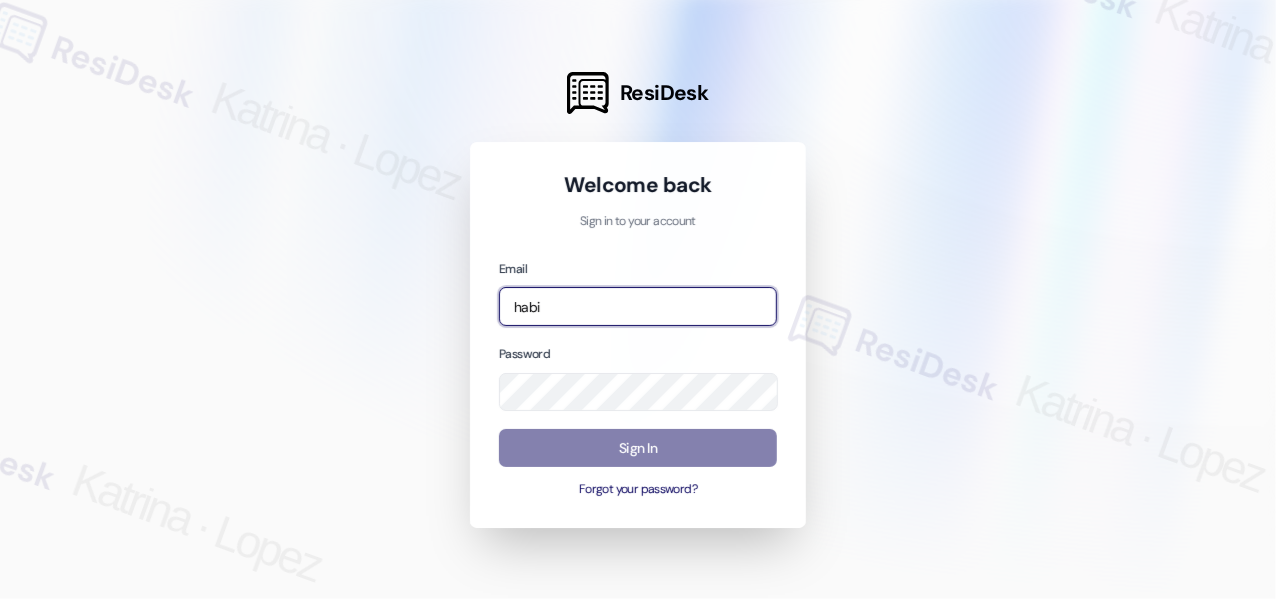 type on "automated-surveys-habitat-[NAME]@[DOMAIN].com" 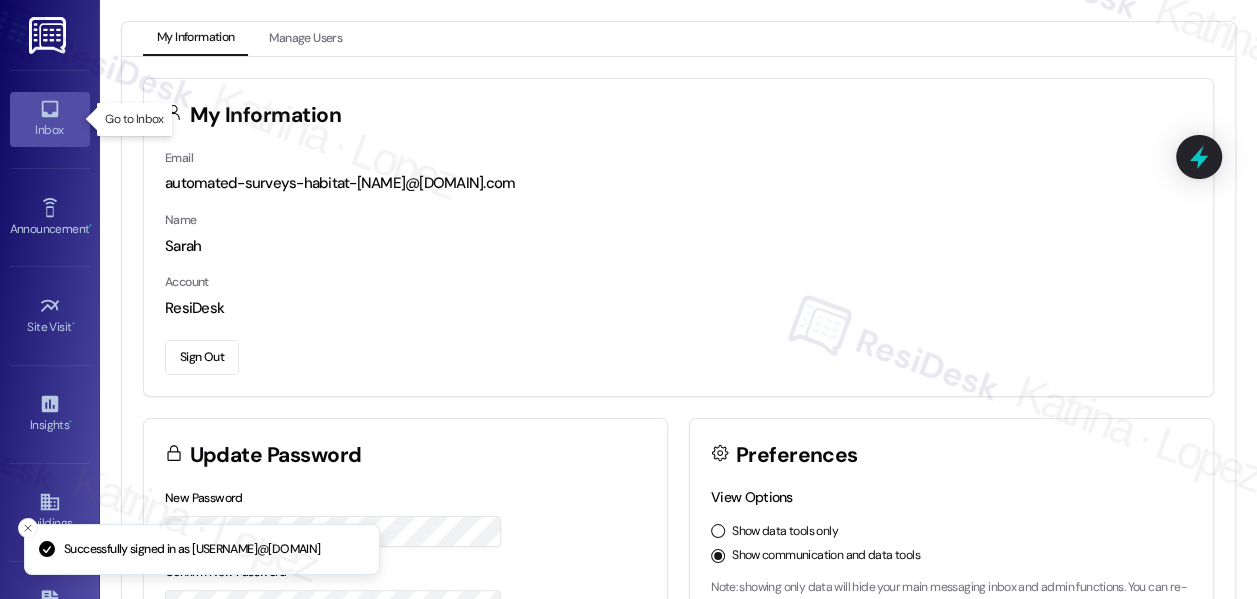 click on "Inbox" at bounding box center [50, 119] 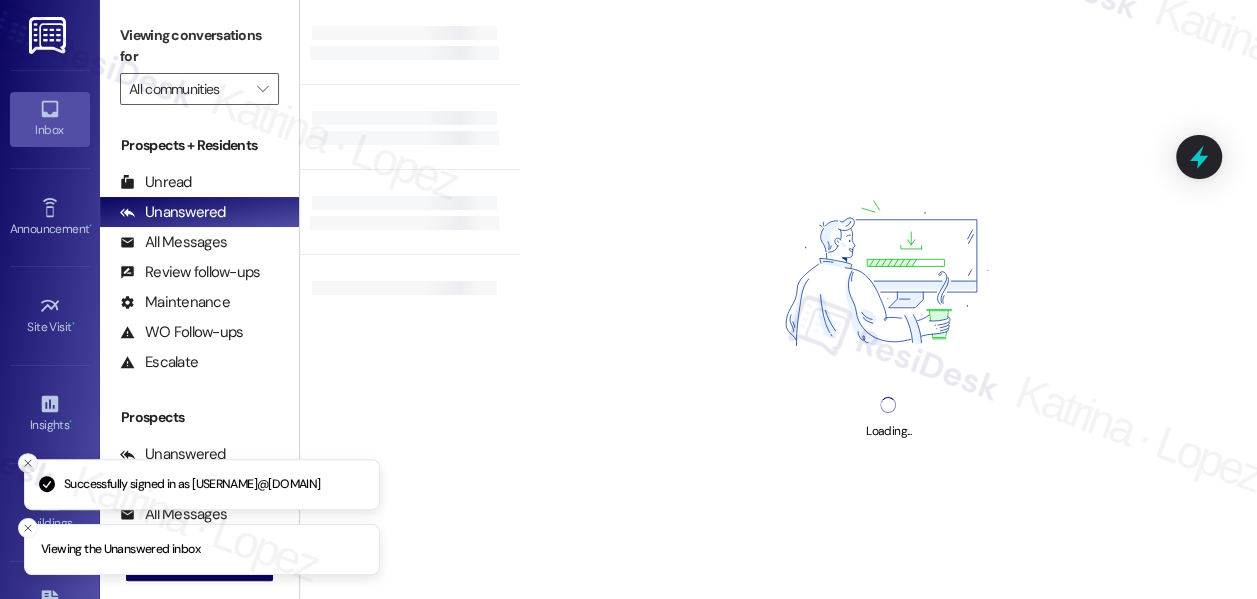click 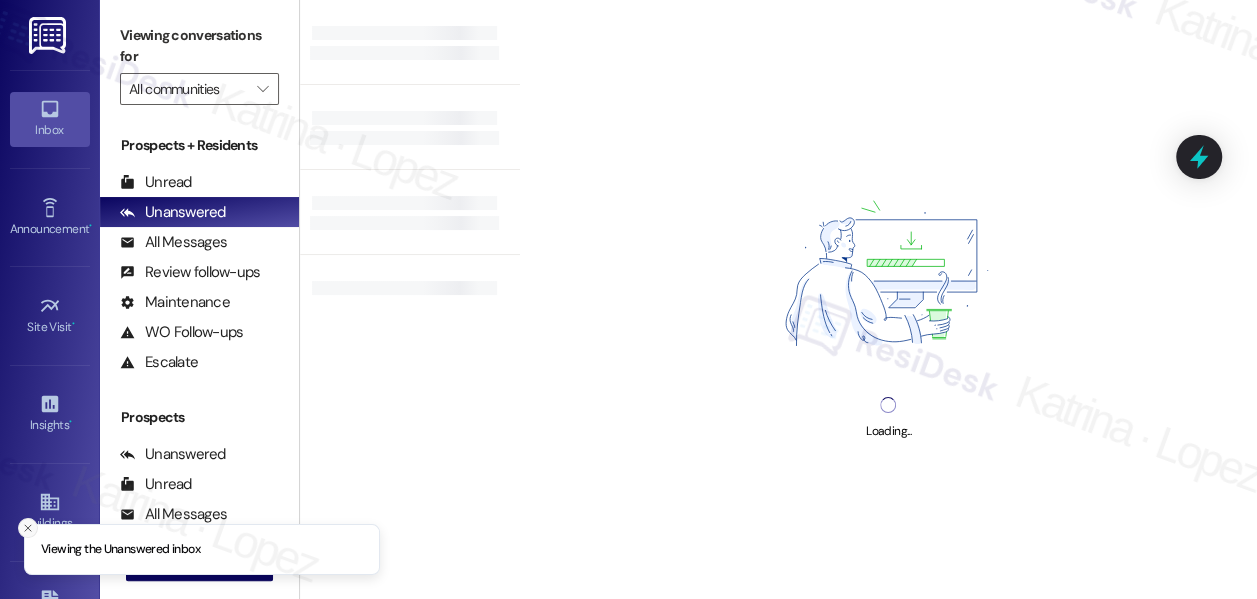 click 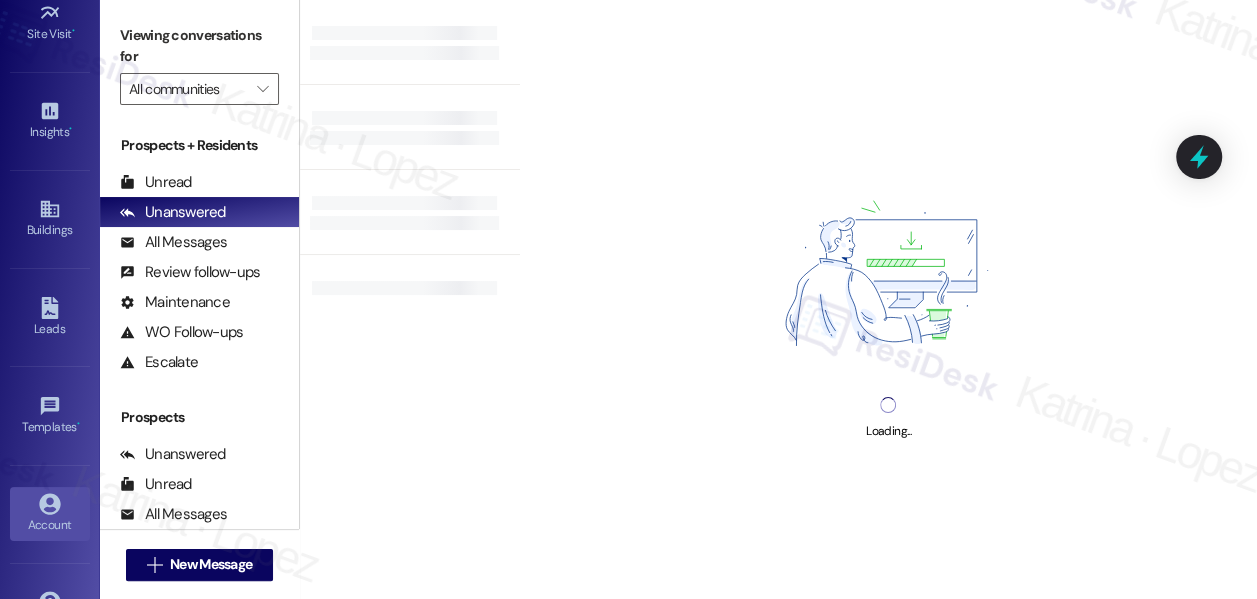 scroll, scrollTop: 347, scrollLeft: 0, axis: vertical 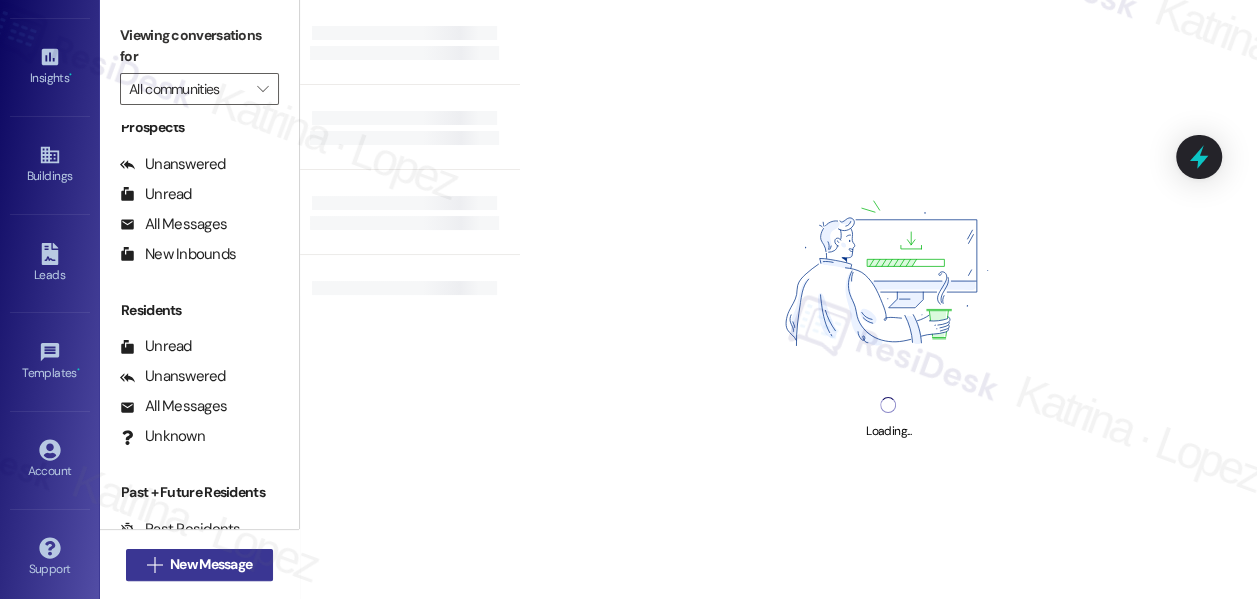 click on "New Message" at bounding box center (211, 564) 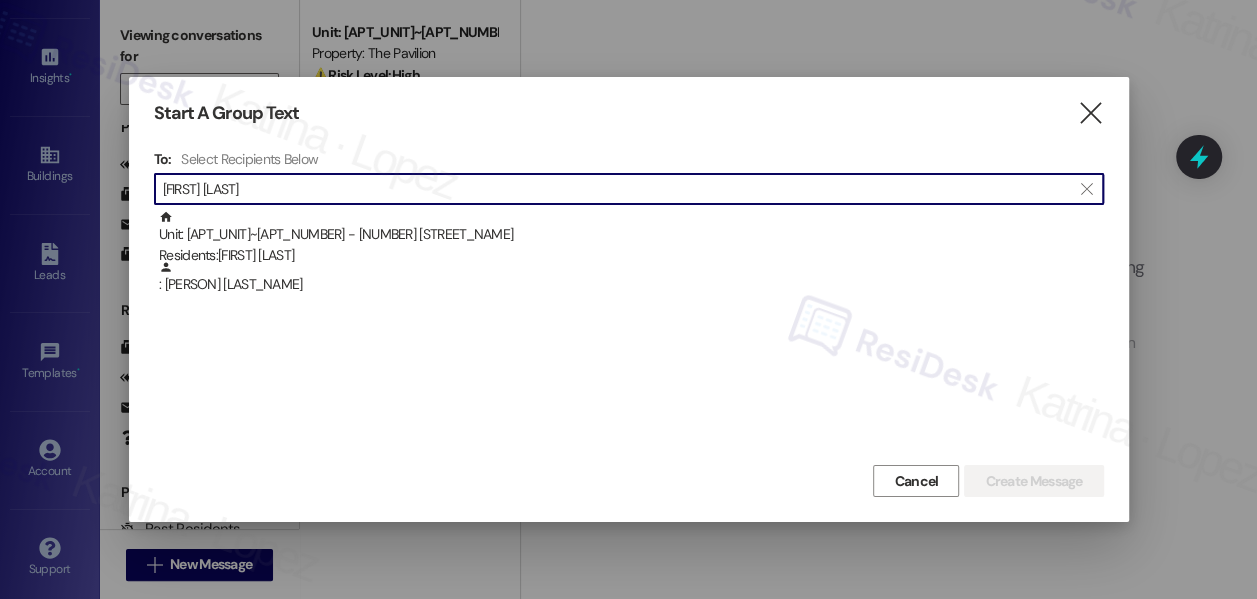 type on "[FIRST] [LAST]" 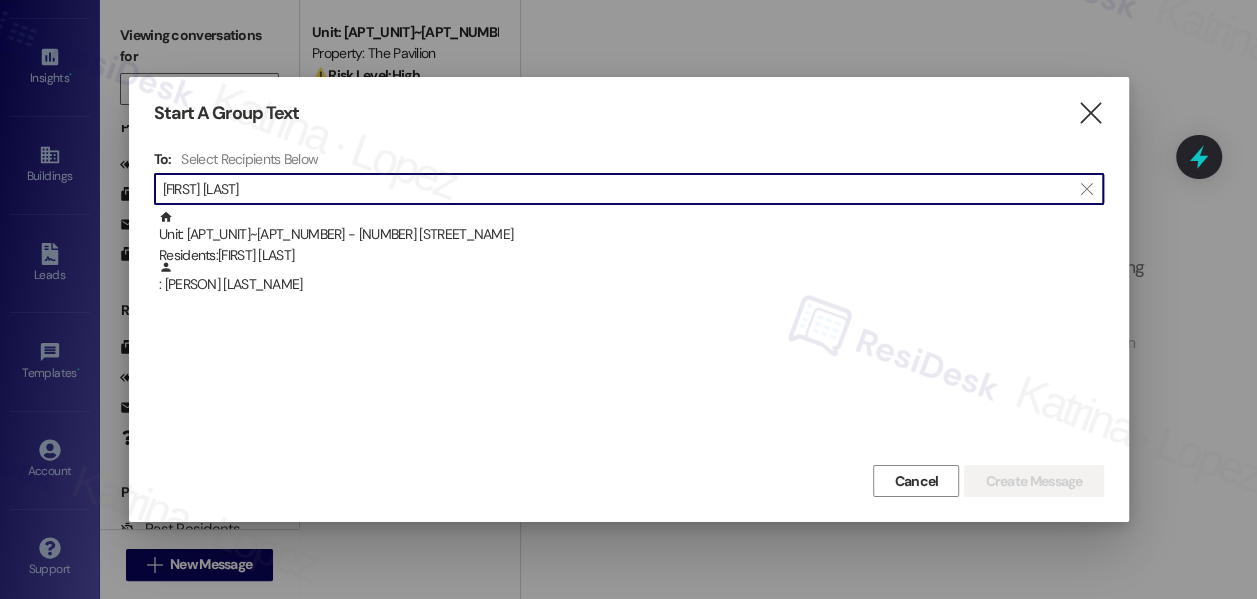 click on "Unit: [APT_UNIT]~[APT_NUMBER] - [NUMBER] [STREET_NAME] Residents:  [FIRST] [LAST]" at bounding box center (631, 238) 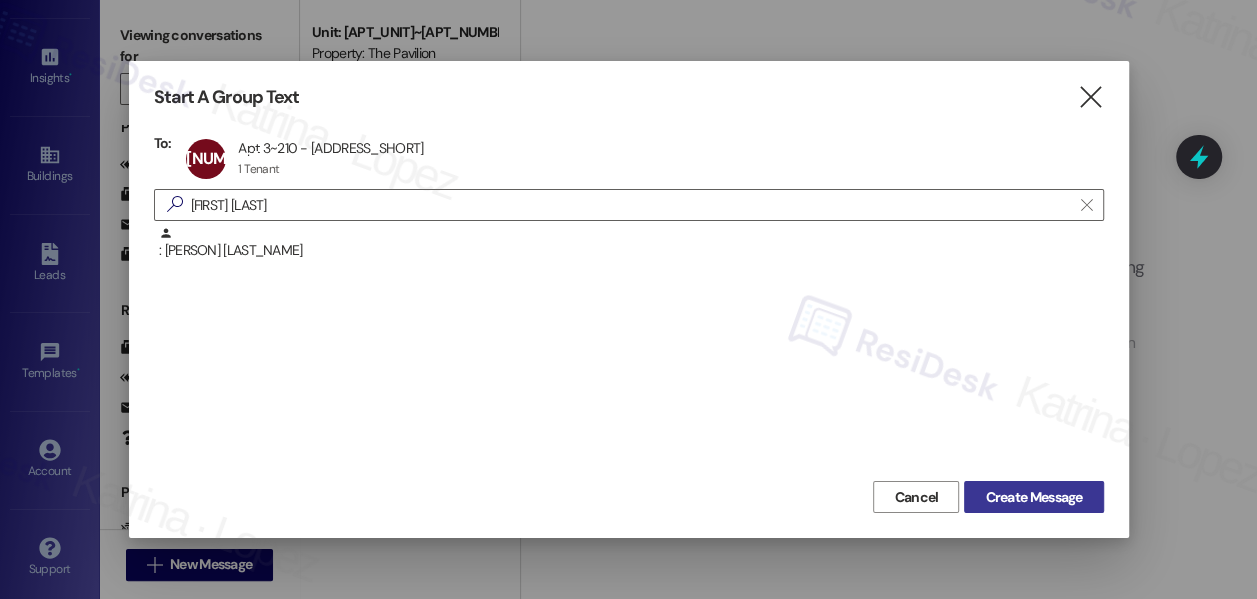 click on "Create Message" at bounding box center [1033, 497] 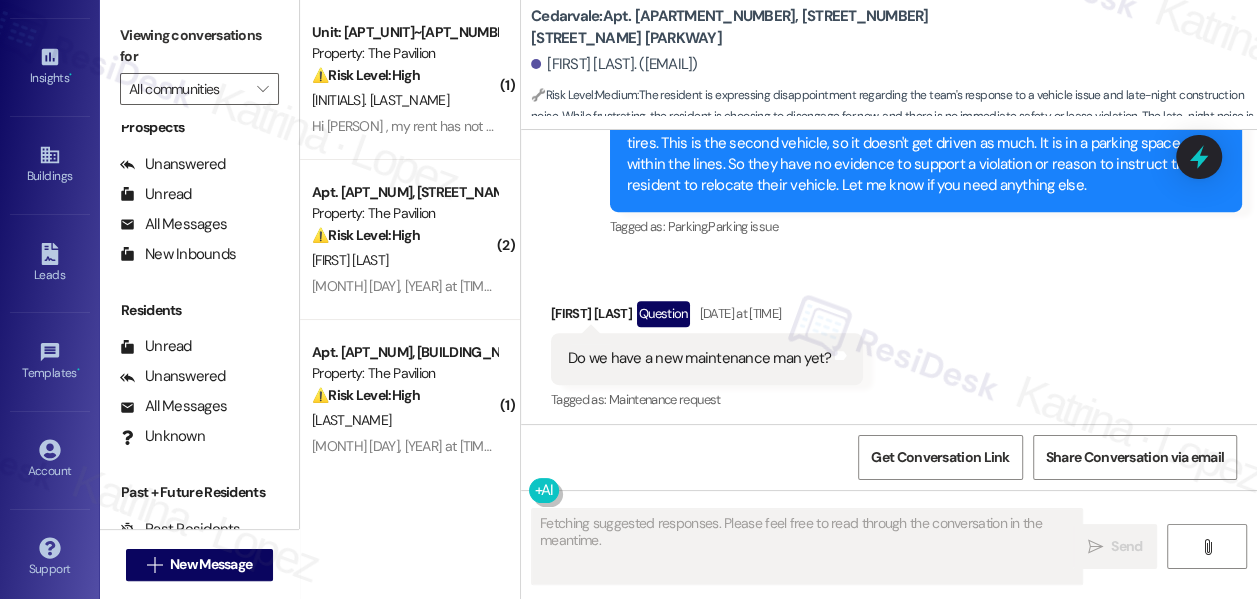 scroll, scrollTop: 19791, scrollLeft: 0, axis: vertical 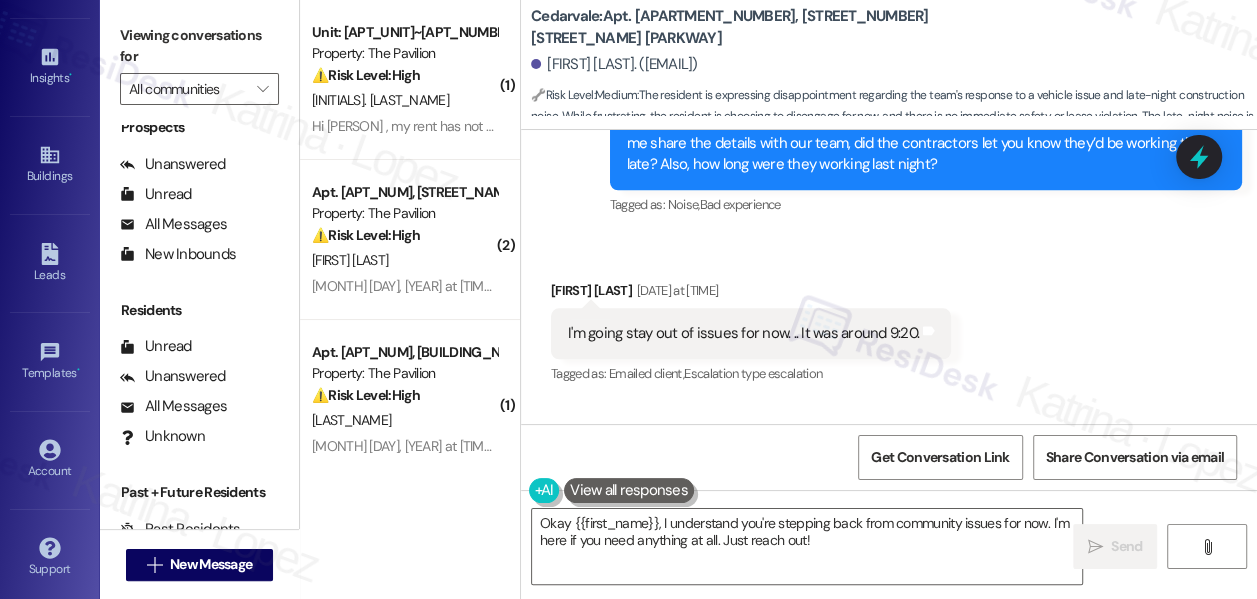 click on "Viewing conversations for" at bounding box center [199, 46] 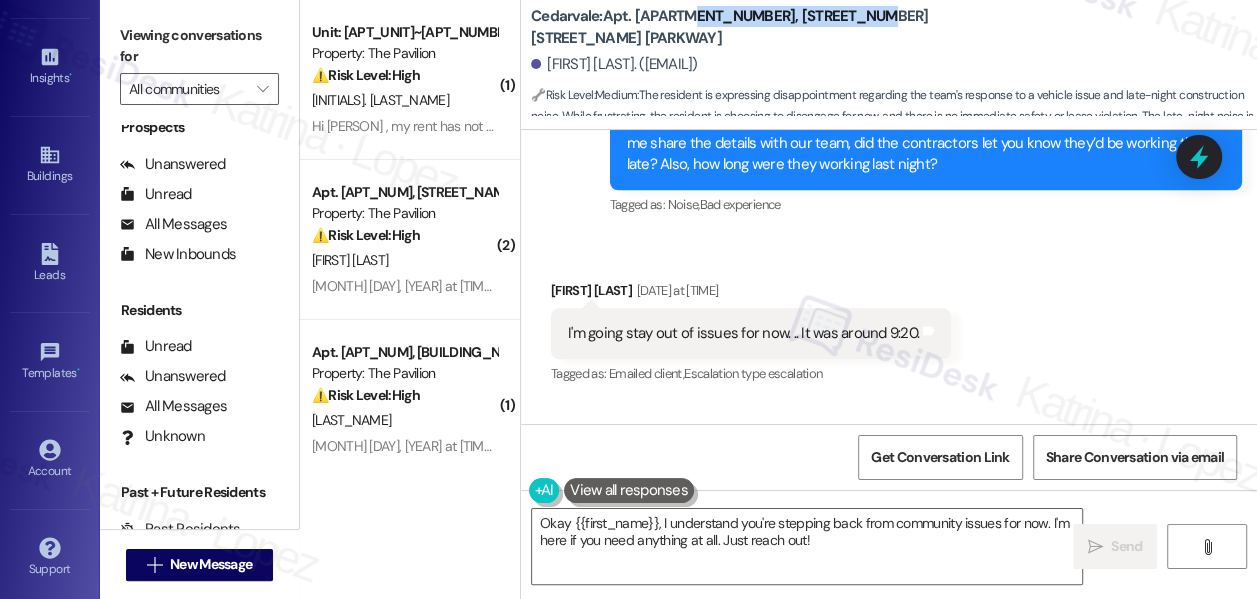 drag, startPoint x: 678, startPoint y: 23, endPoint x: 864, endPoint y: 23, distance: 186 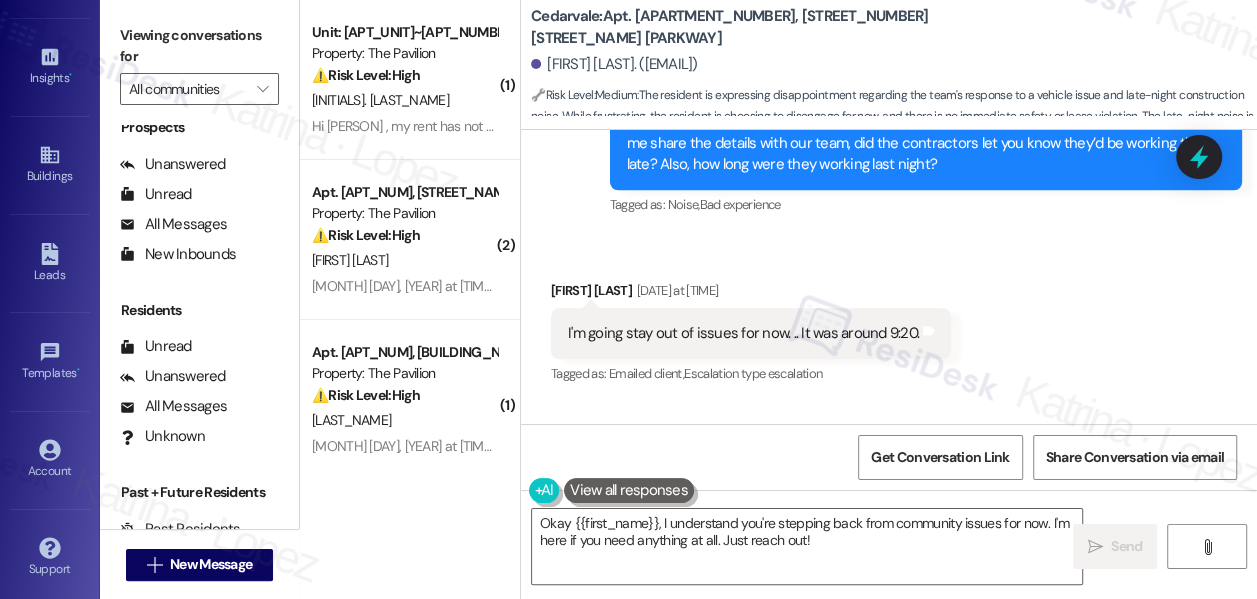 click on "Viewing conversations for" at bounding box center (199, 46) 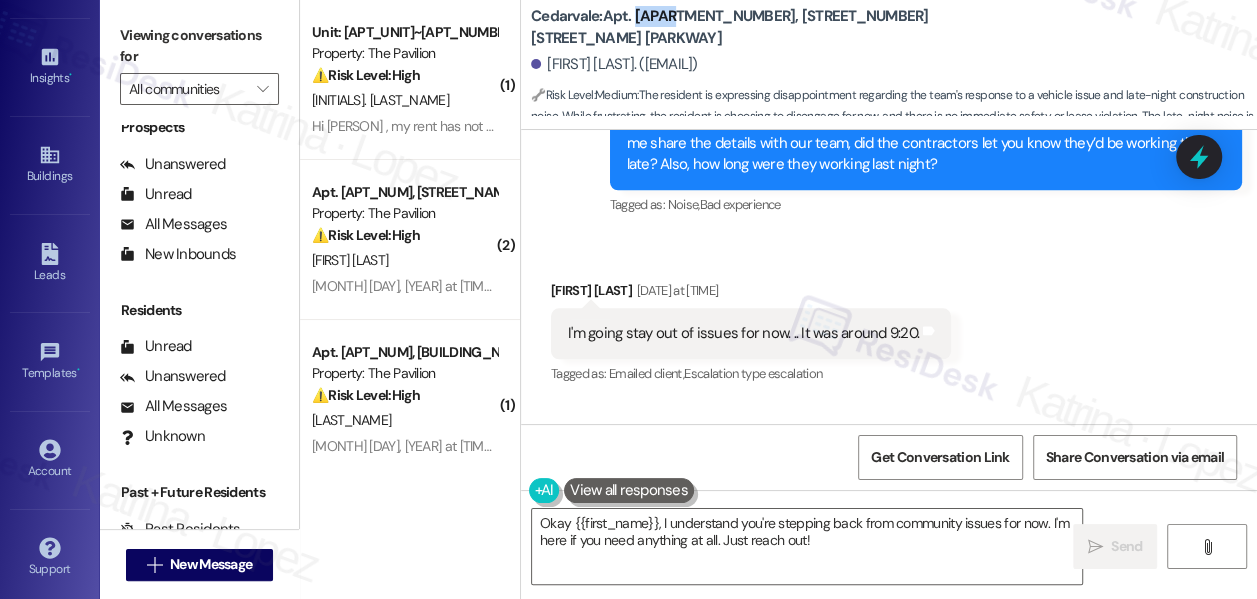 drag, startPoint x: 634, startPoint y: 25, endPoint x: 672, endPoint y: 25, distance: 38 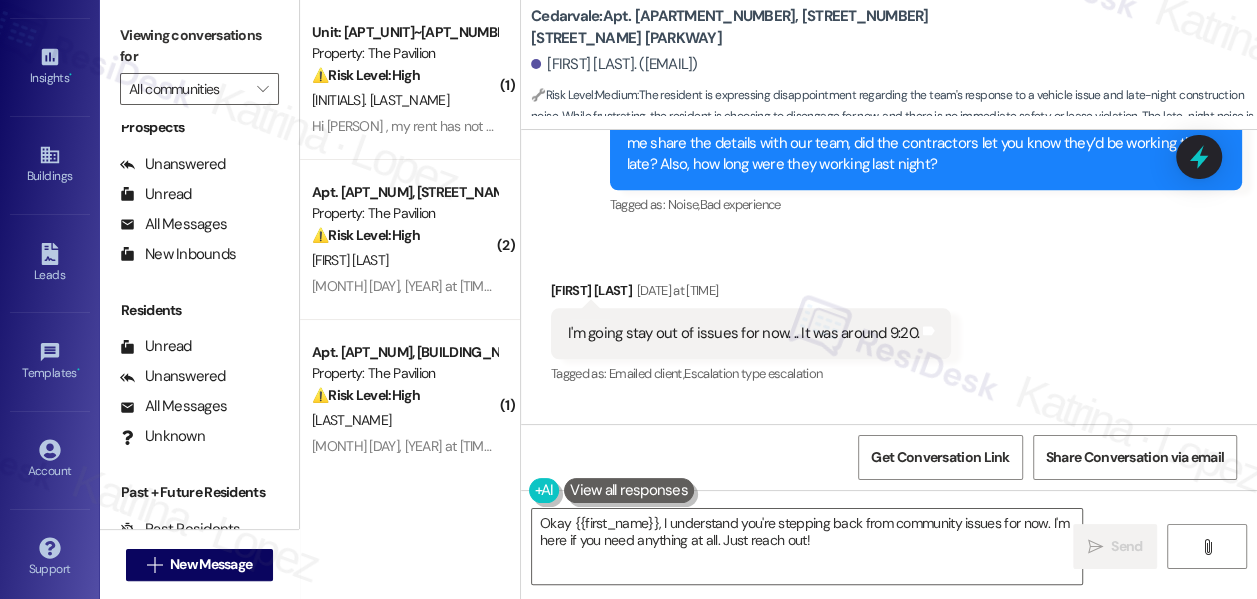 click on "Viewing conversations for" at bounding box center (199, 46) 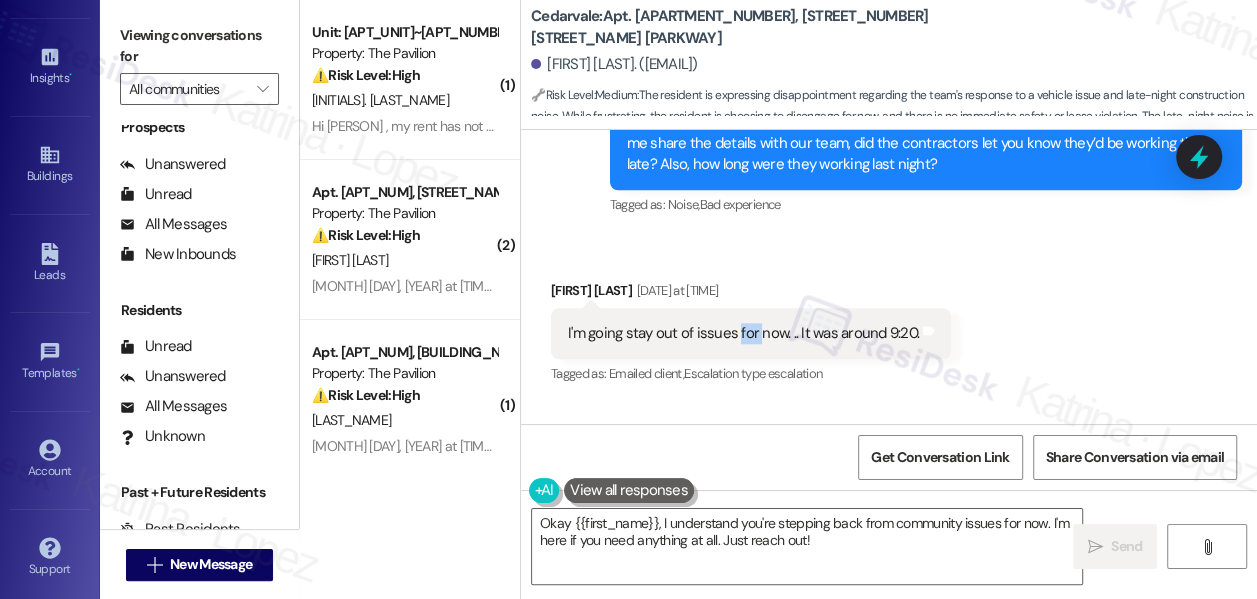 click on "I'm  going stay out of issues  for now. .. It was around  9:20." at bounding box center (743, 333) 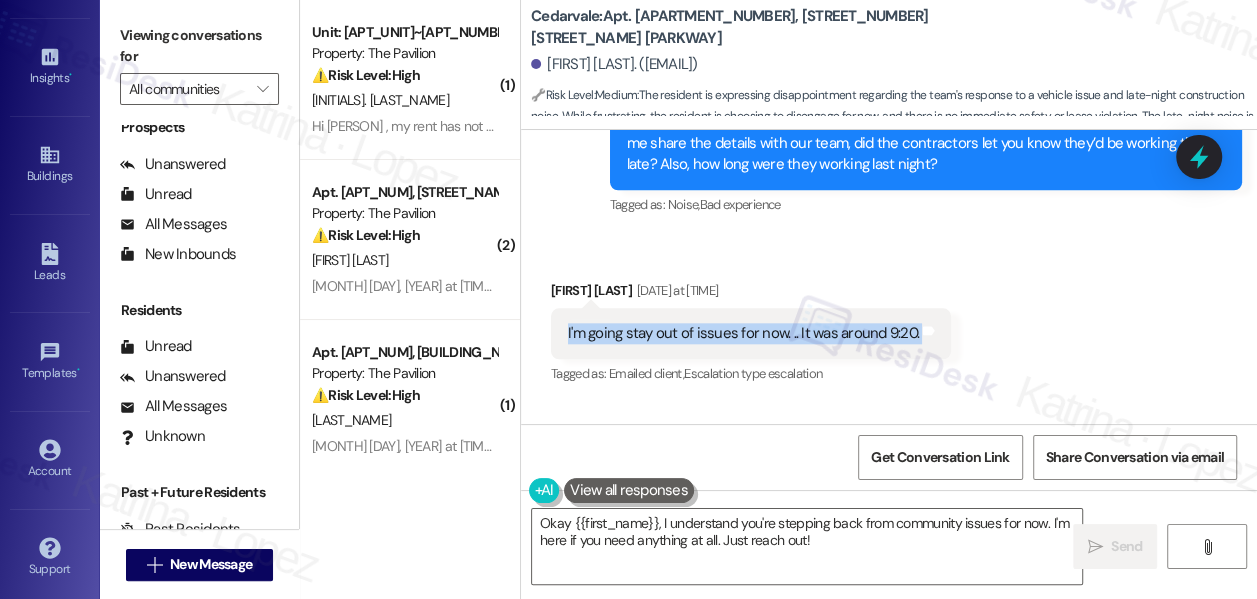 click on "I'm  going stay out of issues  for now. .. It was around  9:20." at bounding box center [743, 333] 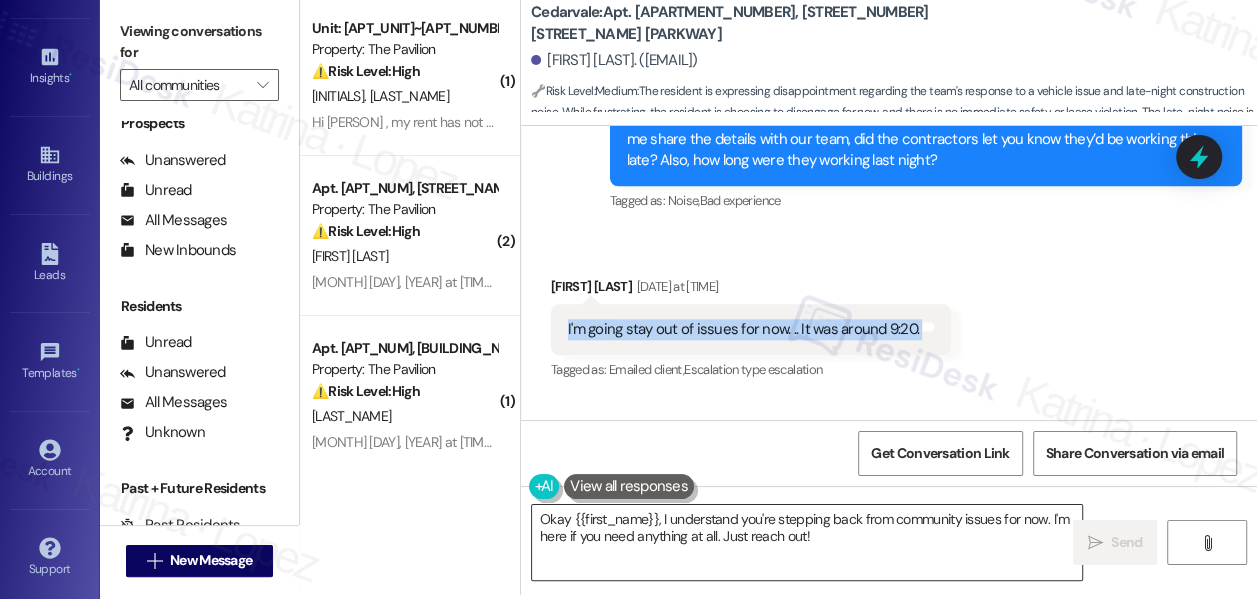 scroll, scrollTop: 5, scrollLeft: 0, axis: vertical 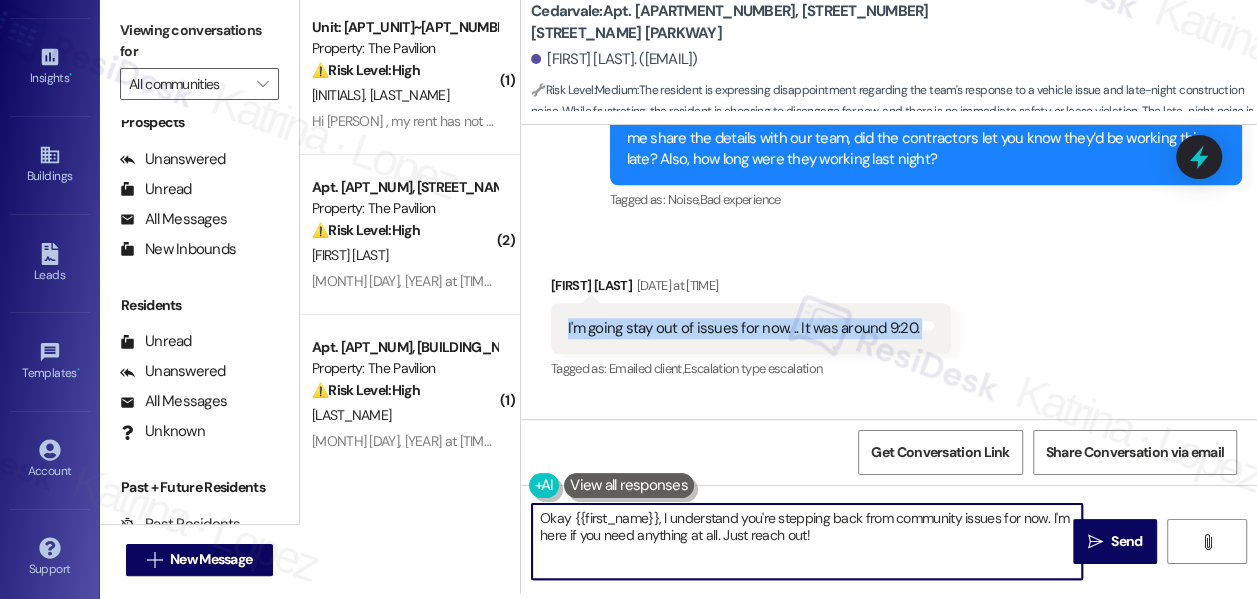 click on "Okay {{first_name}}, I understand you're stepping back from community issues for now. I'm here if you need anything at all. Just reach out!" at bounding box center [807, 541] 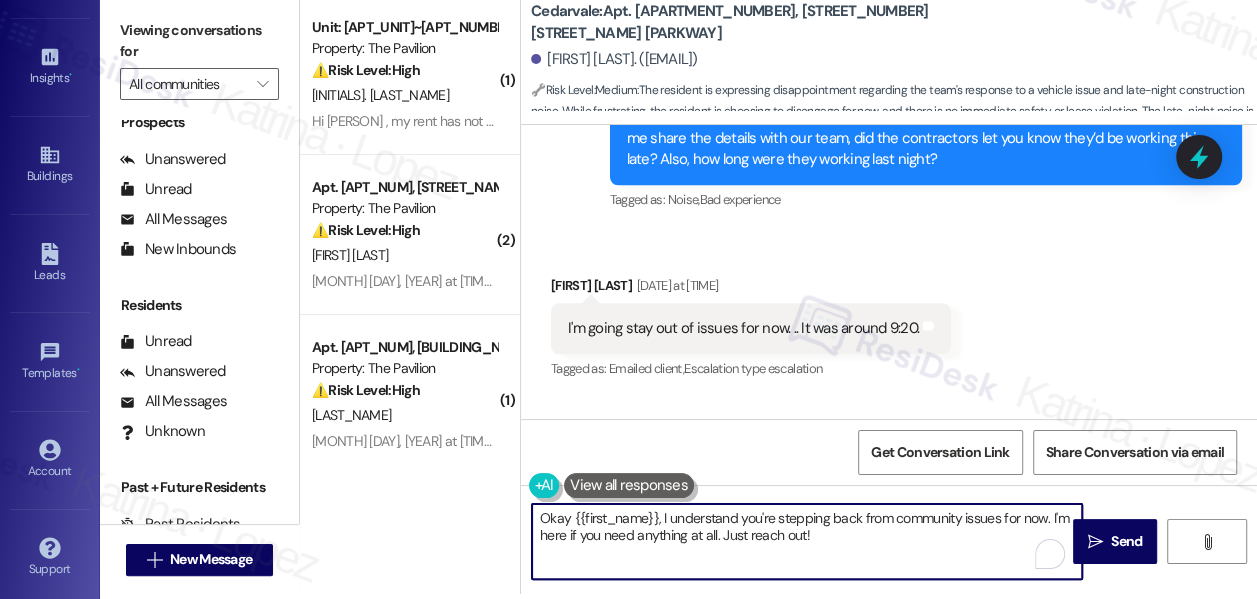 click on "Okay {{first_name}}, I understand you're stepping back from community issues for now. I'm here if you need anything at all. Just reach out!" at bounding box center (807, 541) 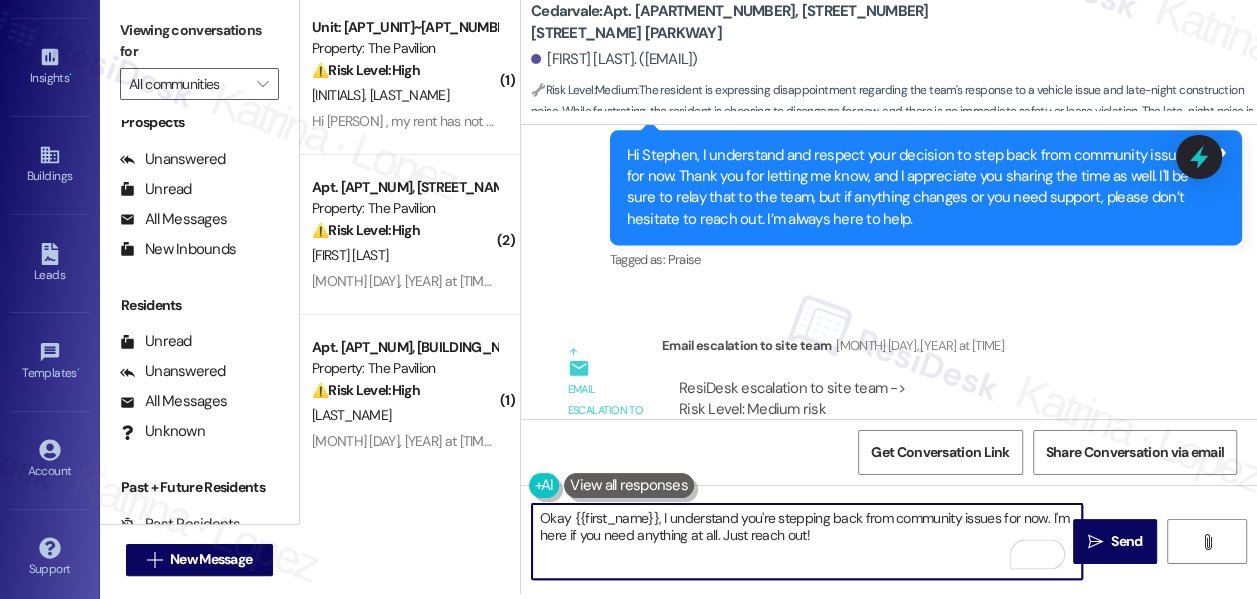 scroll, scrollTop: 20042, scrollLeft: 0, axis: vertical 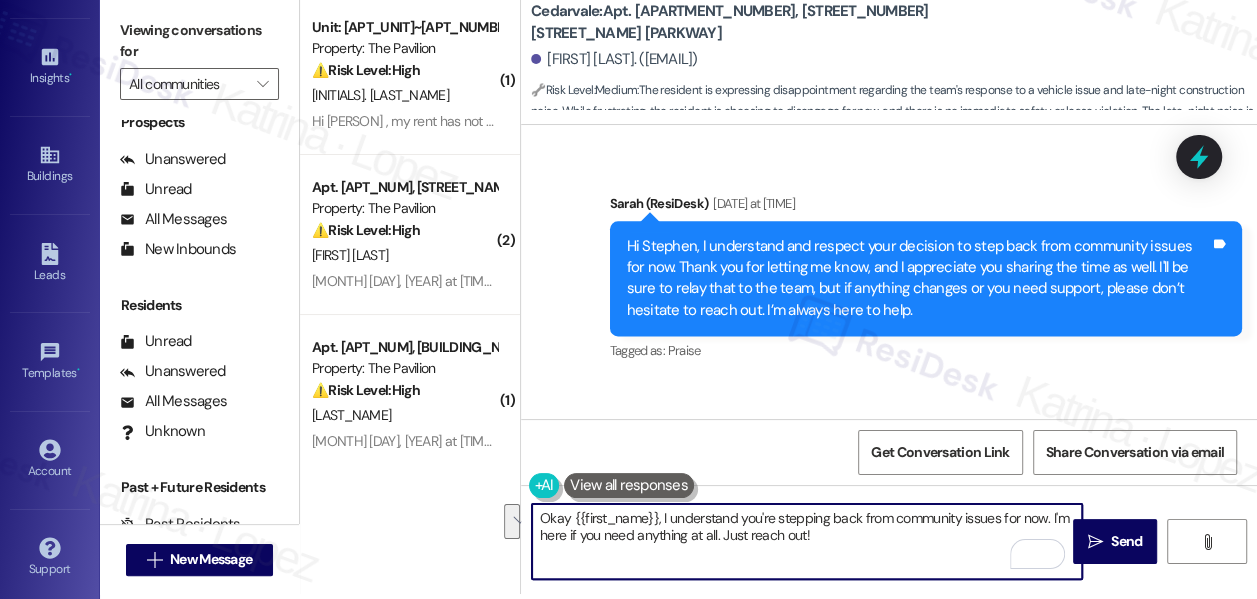 click on "Okay {{first_name}}, I understand you're stepping back from community issues for now. I'm here if you need anything at all. Just reach out!" at bounding box center [807, 541] 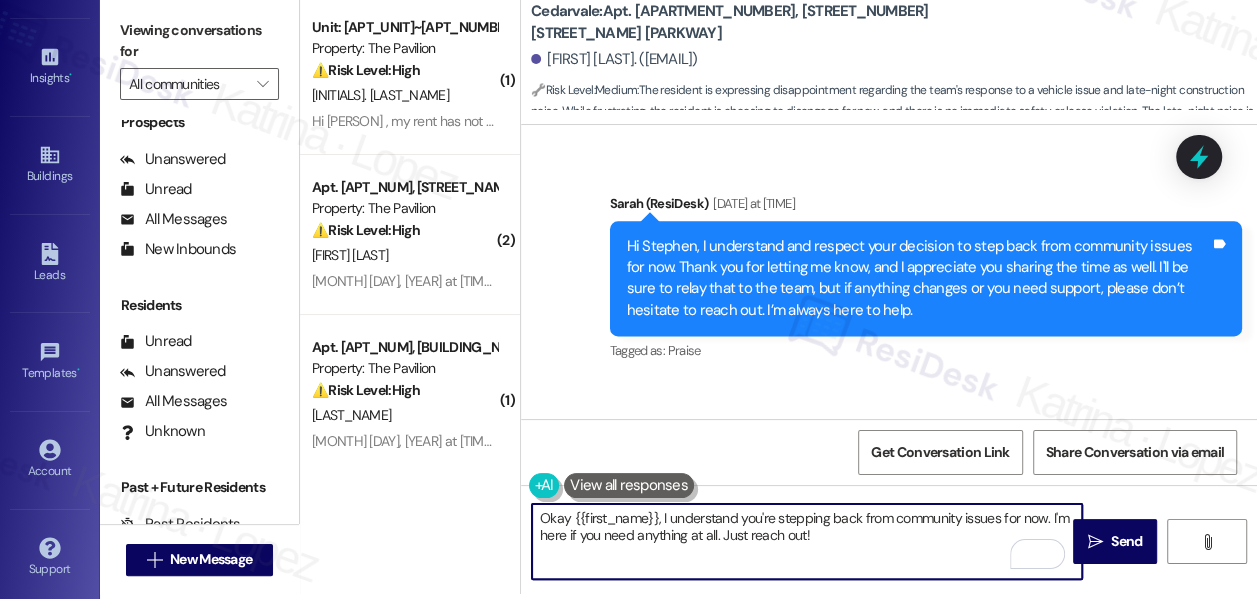 click on "Okay {{first_name}}, I understand you're stepping back from community issues for now. I'm here if you need anything at all. Just reach out!" at bounding box center (807, 541) 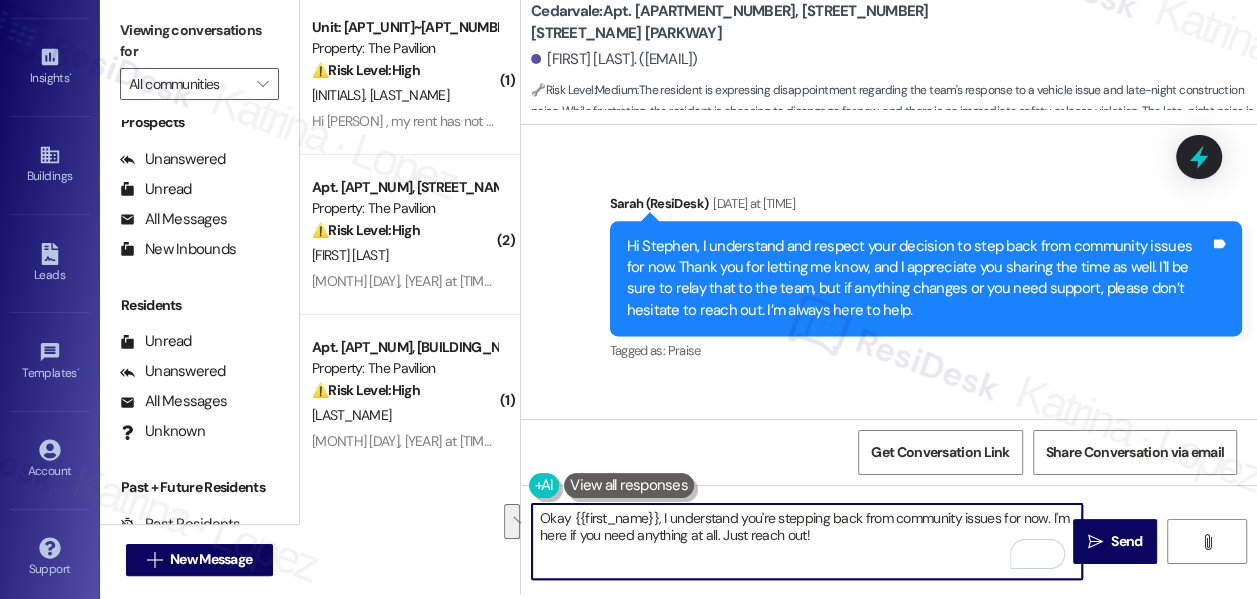 click on "Okay {{first_name}}, I understand you're stepping back from community issues for now. I'm here if you need anything at all. Just reach out!" at bounding box center (807, 541) 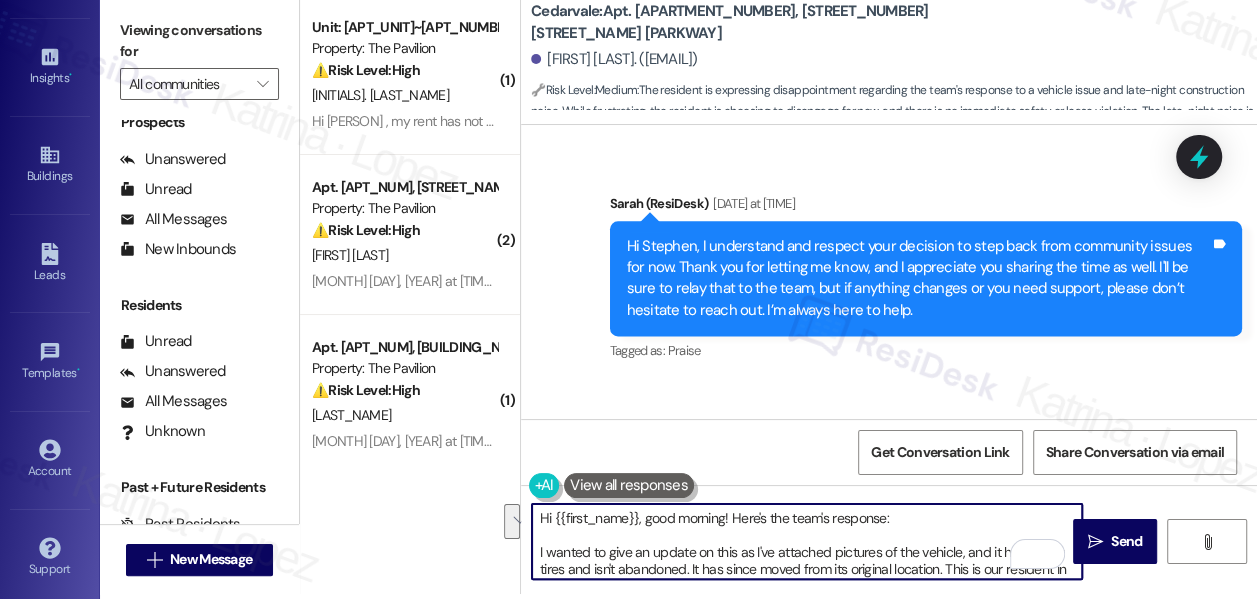 scroll, scrollTop: 101, scrollLeft: 0, axis: vertical 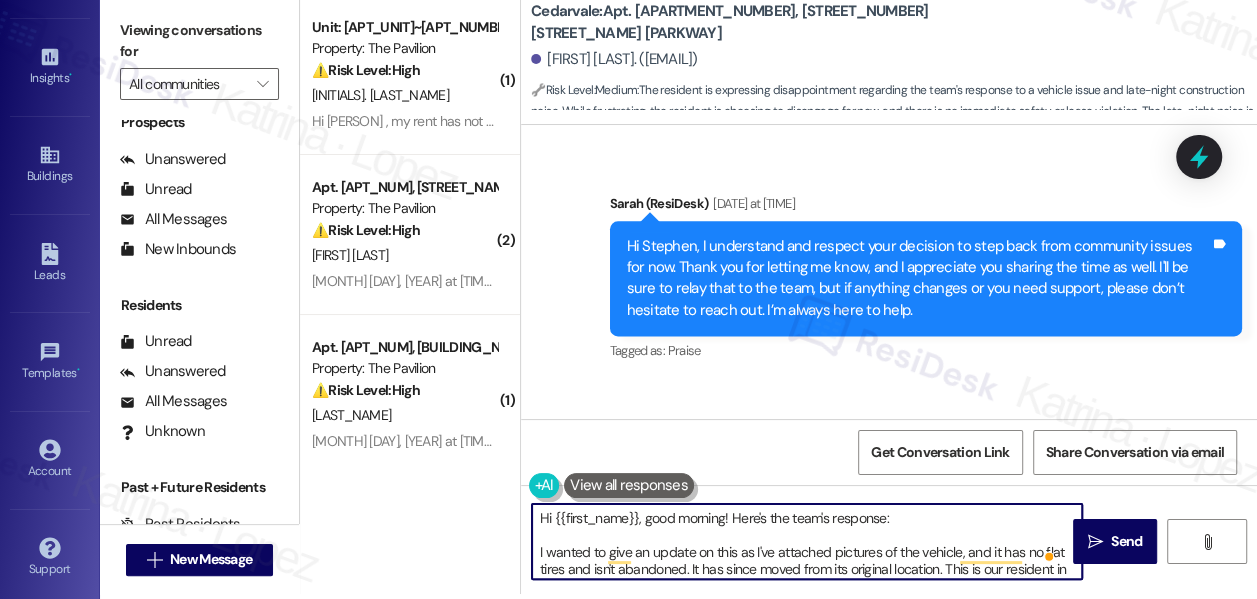 click on "Hi {{first_name}}, good morning! Here's the team's response:
I wanted to give an update on this as I've attached pictures of the vehicle, and it has no flat tires and isn't abandoned. It has since moved from its original location. This is our resident in [APT_NUM], he runs the dispensary below in the shops, so he doesn't drive much.
Regarding the carpet replacement, they had a team of two working on the installation. However, one of them was called to another job, which delayed the completion, but I approved it. To my knowledge, it was done before 9 pm. My text message with [NAME] should have been completed around 7-8." at bounding box center [807, 541] 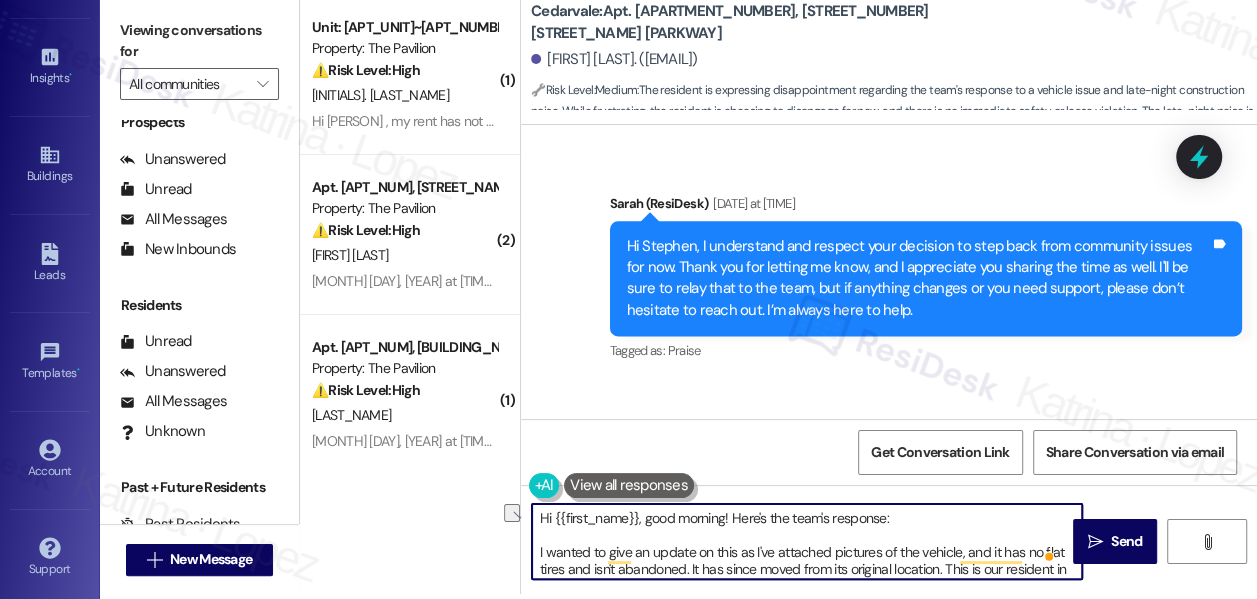 click on "Hi {{first_name}}, good morning! Here's the team's response:
I wanted to give an update on this as I've attached pictures of the vehicle, and it has no flat tires and isn't abandoned. It has since moved from its original location. This is our resident in [APT_NUM], he runs the dispensary below in the shops, so he doesn't drive much.
Regarding the carpet replacement, they had a team of two working on the installation. However, one of them was called to another job, which delayed the completion, but I approved it. To my knowledge, it was done before 9 pm. My text message with [NAME] should have been completed around 7-8." at bounding box center [807, 541] 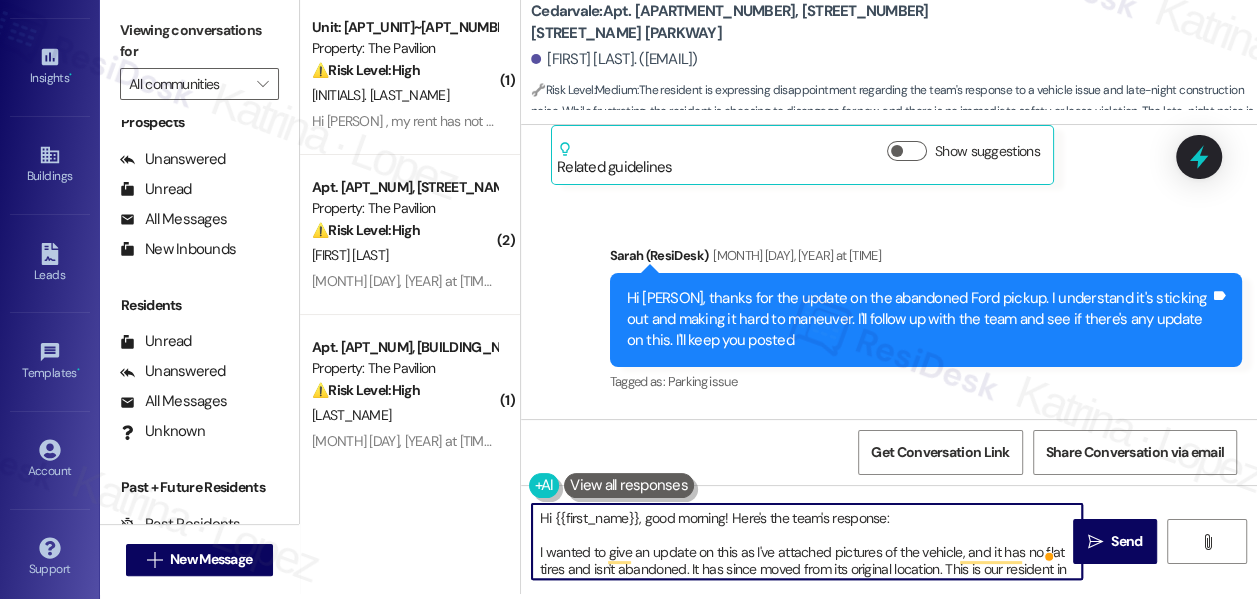 scroll, scrollTop: 18860, scrollLeft: 0, axis: vertical 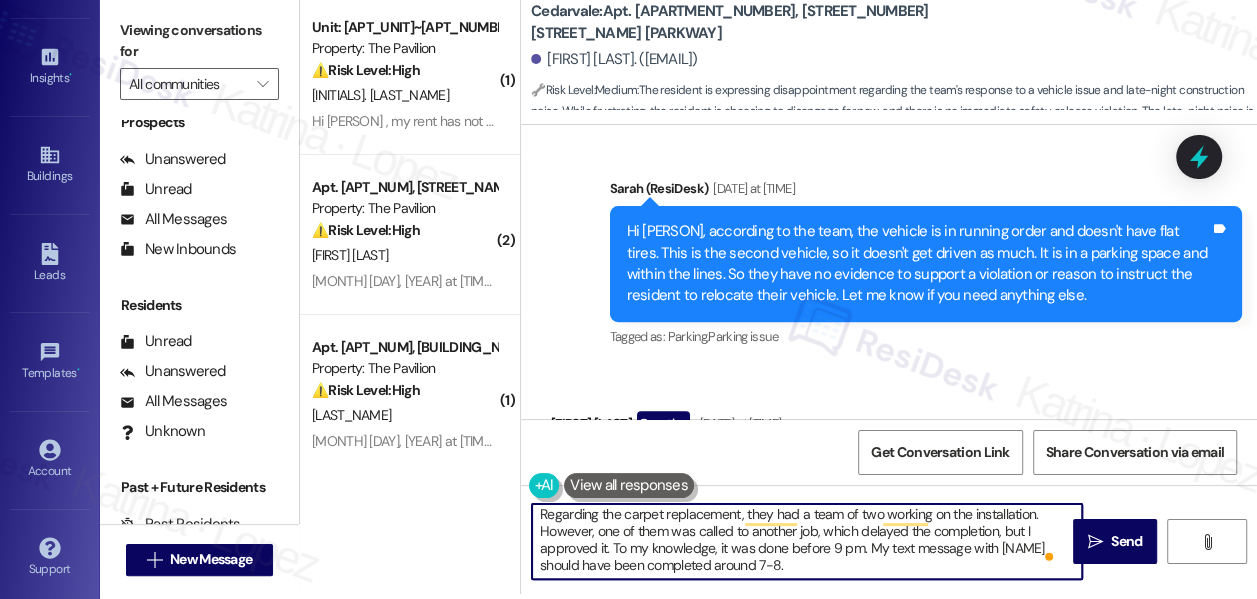 click on "Hi {{first_name}}, good morning! Here's the team's response:
I wanted to give an update on this as I've attached pictures of the vehicle, and it has no flat tires and isn't abandoned. It has since moved from its original location. This is our resident in [APT_NUM], he runs the dispensary below in the shops, so he doesn't drive much.
Regarding the carpet replacement, they had a team of two working on the installation. However, one of them was called to another job, which delayed the completion, but I approved it. To my knowledge, it was done before 9 pm. My text message with [NAME] should have been completed around 7-8." at bounding box center (807, 541) 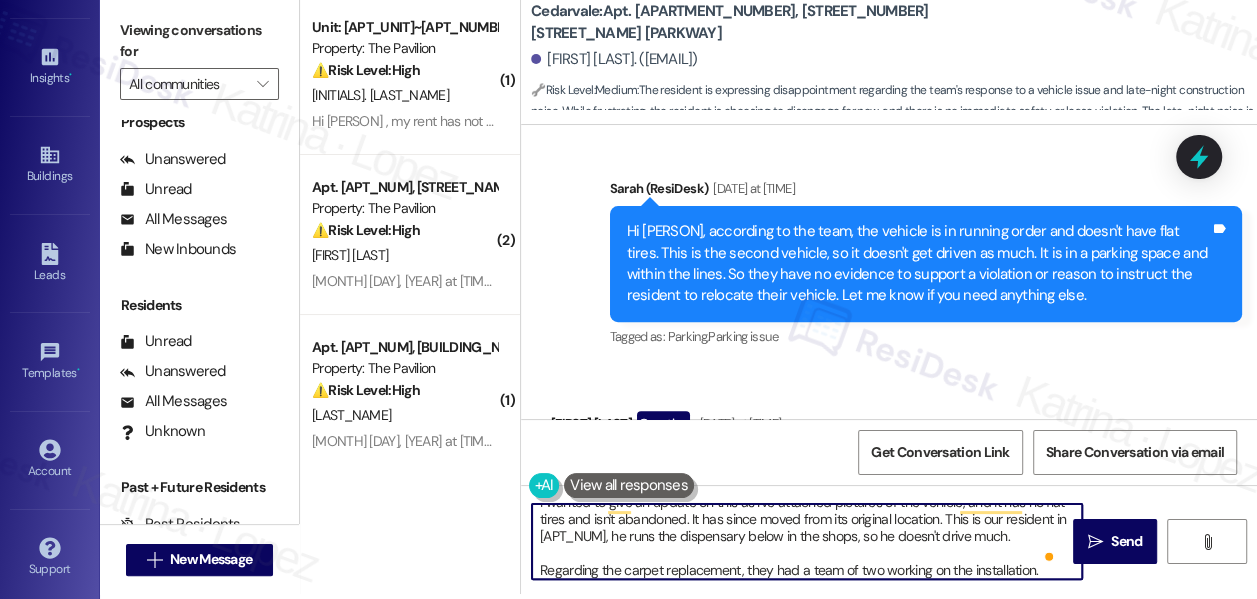 scroll, scrollTop: 0, scrollLeft: 0, axis: both 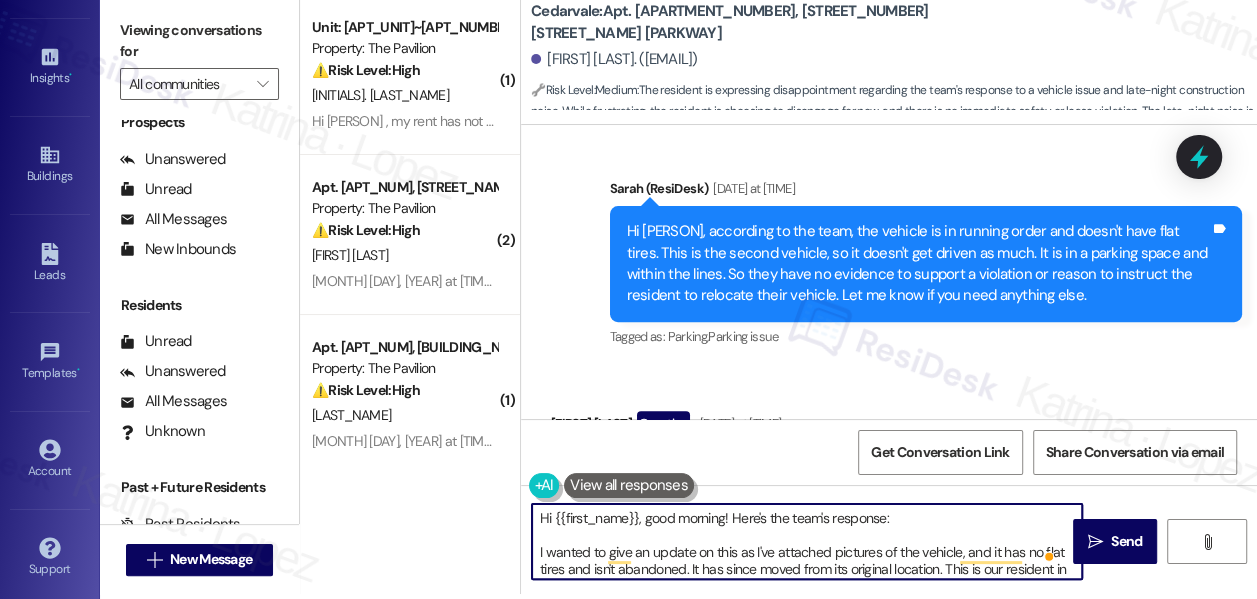 click on "Hi {{first_name}}, good morning! Here's the team's response:
I wanted to give an update on this as I've attached pictures of the vehicle, and it has no flat tires and isn't abandoned. It has since moved from its original location. This is our resident in [APT_NUM], he runs the dispensary below in the shops, so he doesn't drive much.
Regarding the carpet replacement, they had a team of two working on the installation. However, one of them was called to another job, which delayed the completion, but I approved it. To my knowledge, it was done before 9 pm. My text message with [NAME] should have been completed around 7-8." at bounding box center (807, 541) 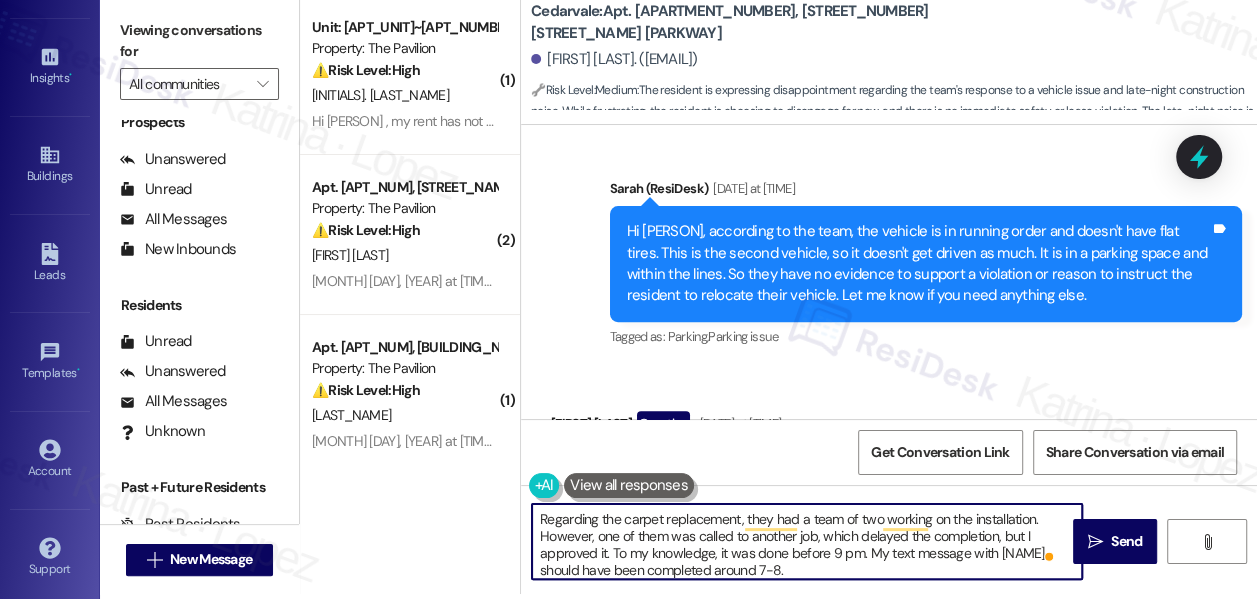 click on "Hi {{first_name}}, good morning! Here's the team's response:
I wanted to give an update on this as I've attached pictures of the vehicle, and it has no flat tires and isn't abandoned. It has since moved from its original location. This is our resident in [APT_NUM], he runs the dispensary below in the shops, so he doesn't drive much.
Regarding the carpet replacement, they had a team of two working on the installation. However, one of them was called to another job, which delayed the completion, but I approved it. To my knowledge, it was done before 9 pm. My text message with [NAME] should have been completed around 7-8." at bounding box center [807, 541] 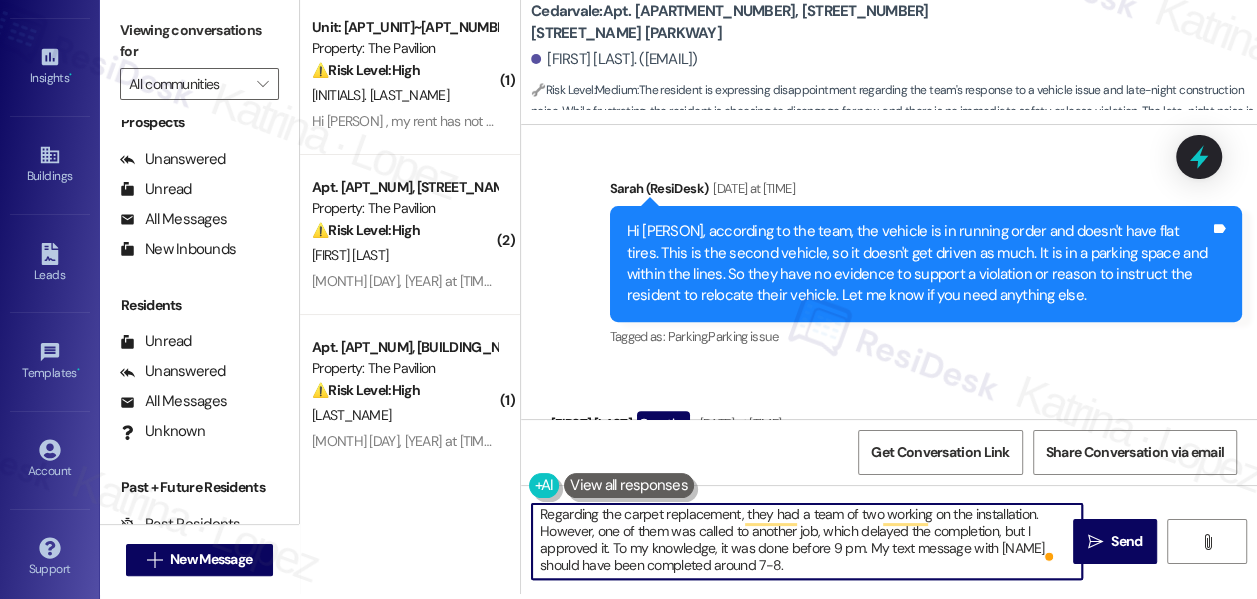 click on "Hi {{first_name}}, good morning! Here's the team's response:
I wanted to give an update on this as I've attached pictures of the vehicle, and it has no flat tires and isn't abandoned. It has since moved from its original location. This is our resident in [APT_NUM], he runs the dispensary below in the shops, so he doesn't drive much.
Regarding the carpet replacement, they had a team of two working on the installation. However, one of them was called to another job, which delayed the completion, but I approved it. To my knowledge, it was done before 9 pm. My text message with [NAME] should have been completed around 7-8." at bounding box center [807, 541] 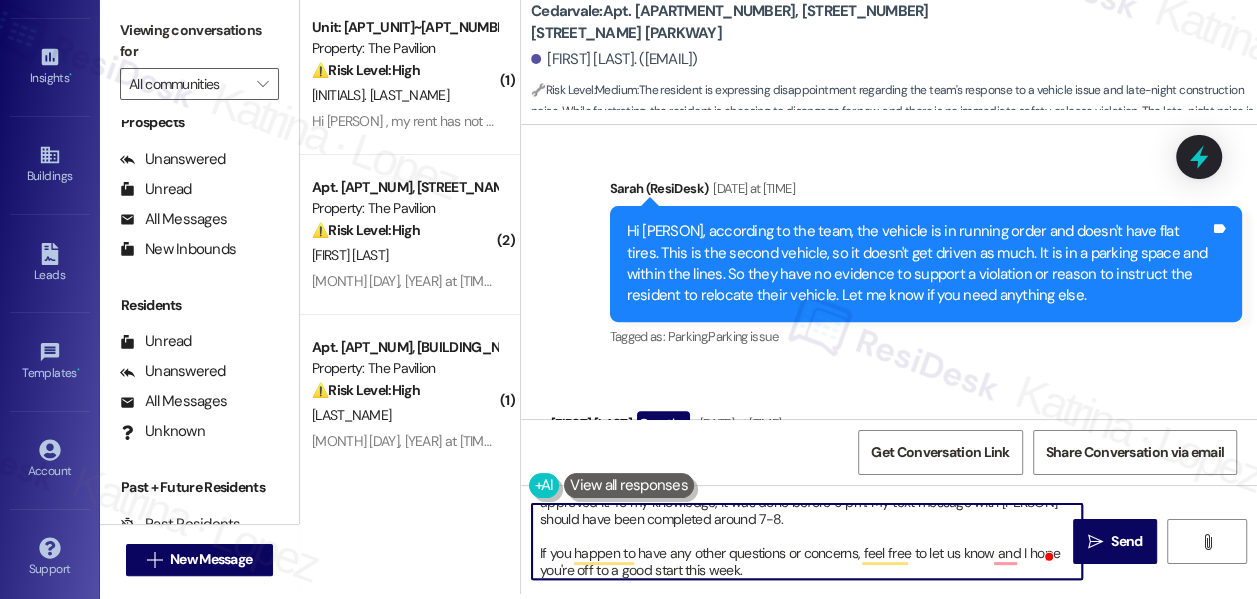 click on "Hi {{first_name}}, good morning! Here's the team's response:
I wanted to give an update on this as I've attached pictures of the vehicle, and it has no flat tires and isn't abandoned. It has since moved from its original location. This is our resident in [APT_NUM], he runs the dispensary below in the shops, so he doesn't drive much.
Regarding the carpet replacement, they had a team of two working on the installation. However, one of them was called to another job, which delayed the completion, but I approved it. To my knowledge, it was done before 9 pm. My text message with [PERSON] should have been completed around 7-8.
If you happen to have any other questions or concerns, feel free to let us know and I hope you're off to a good start this week." at bounding box center [807, 541] 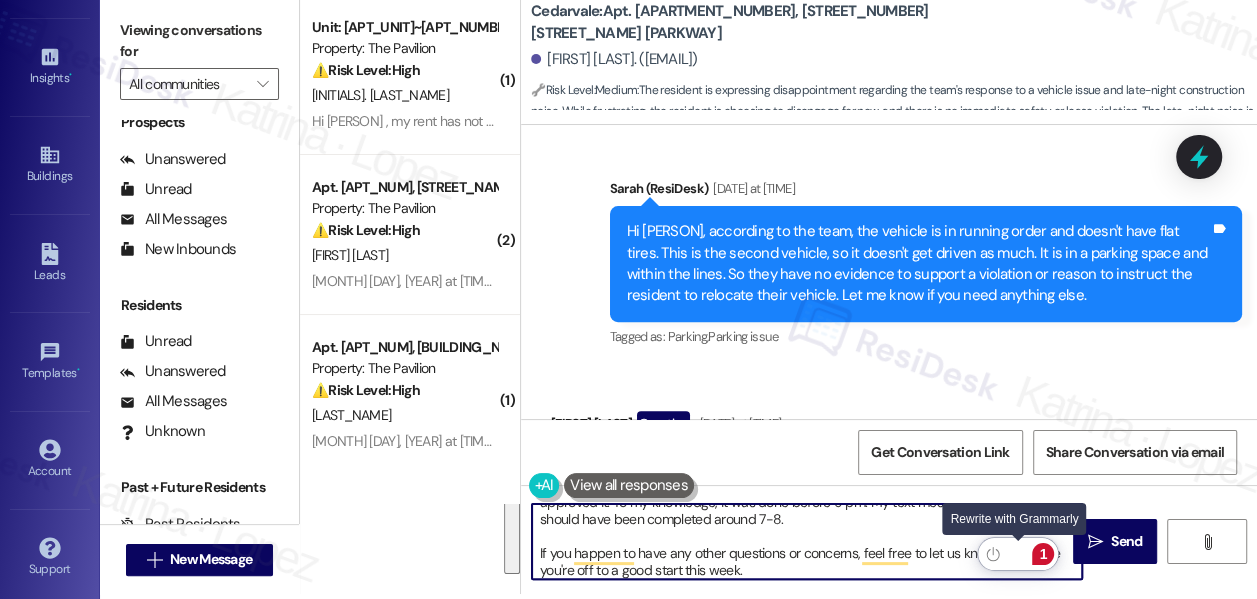 click 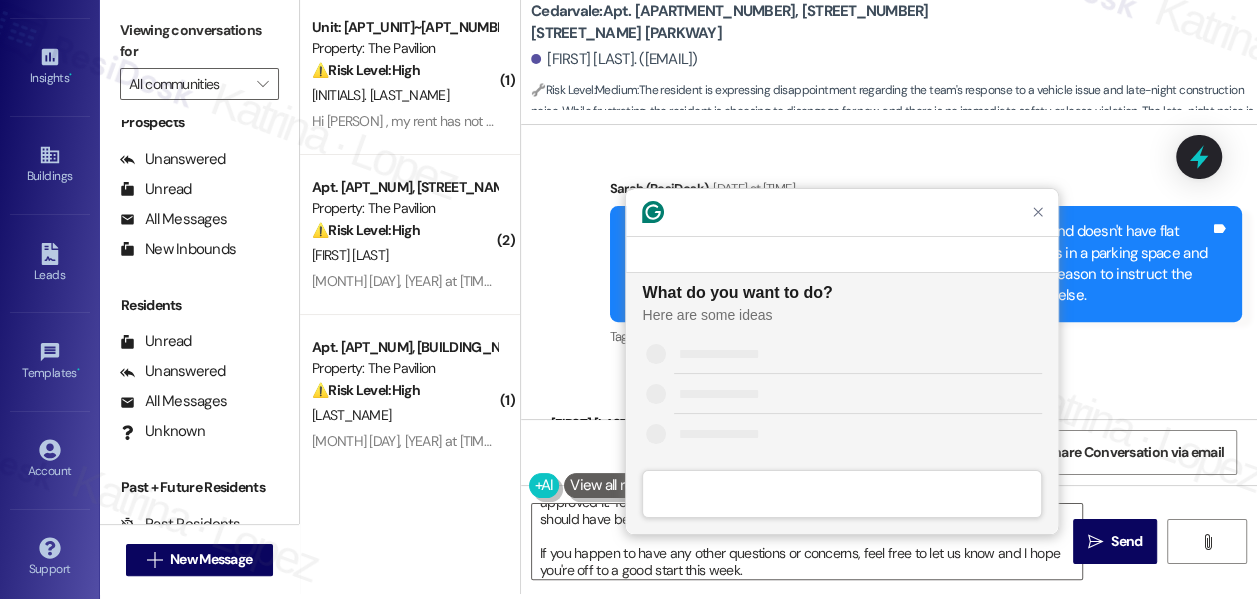 scroll, scrollTop: 0, scrollLeft: 0, axis: both 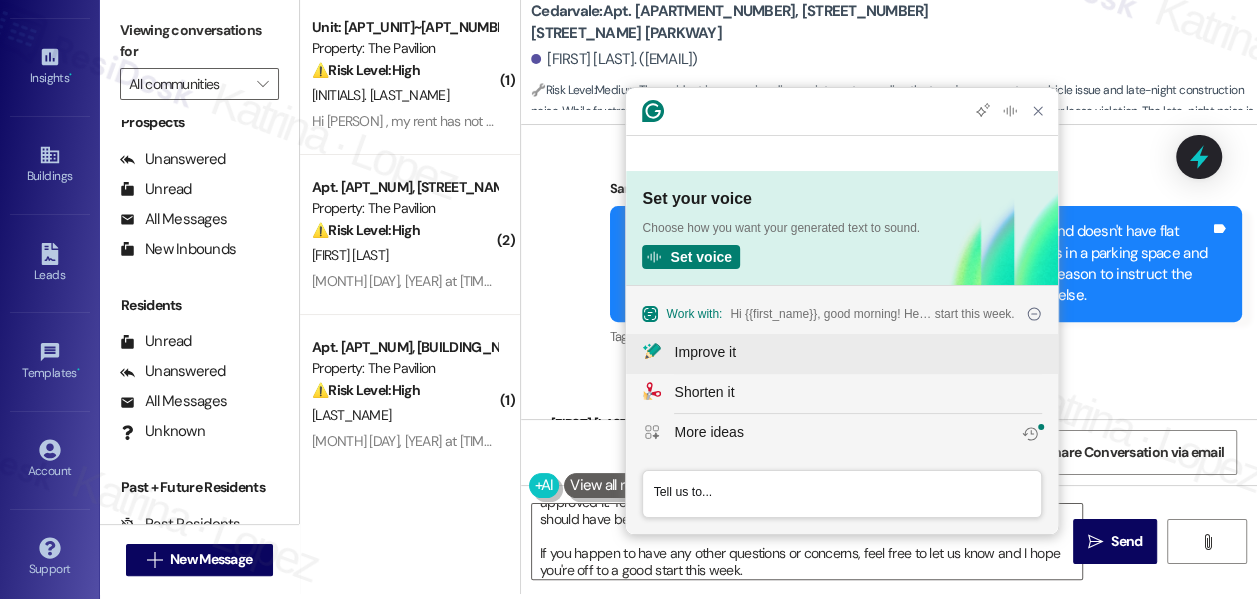 click on "Improve it" 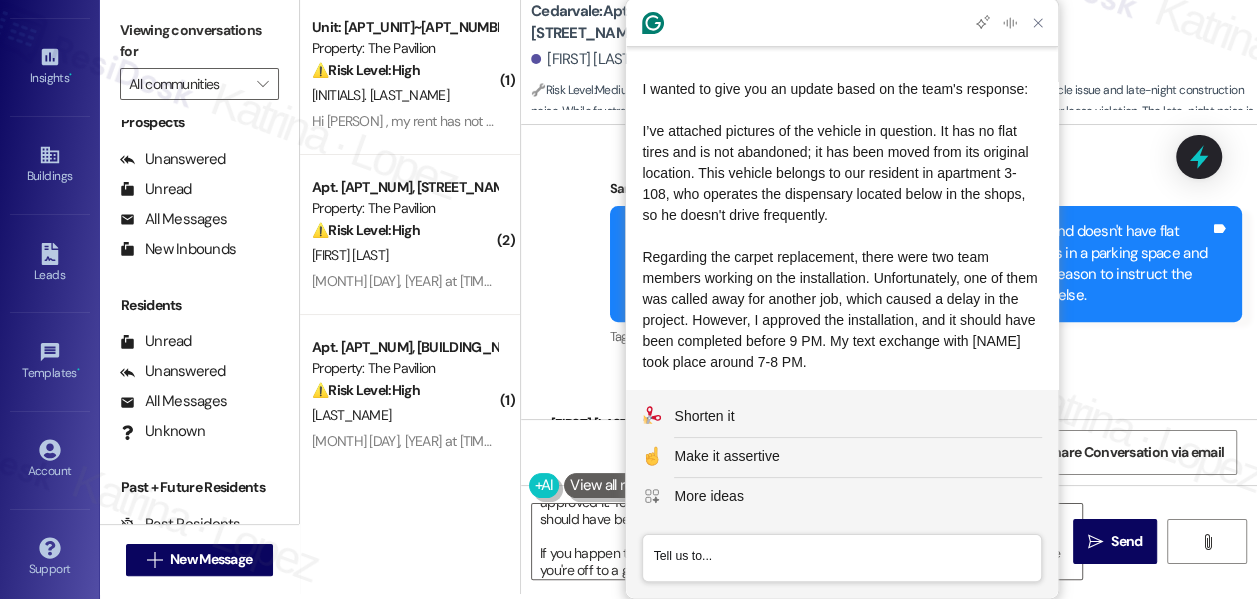 scroll, scrollTop: 229, scrollLeft: 0, axis: vertical 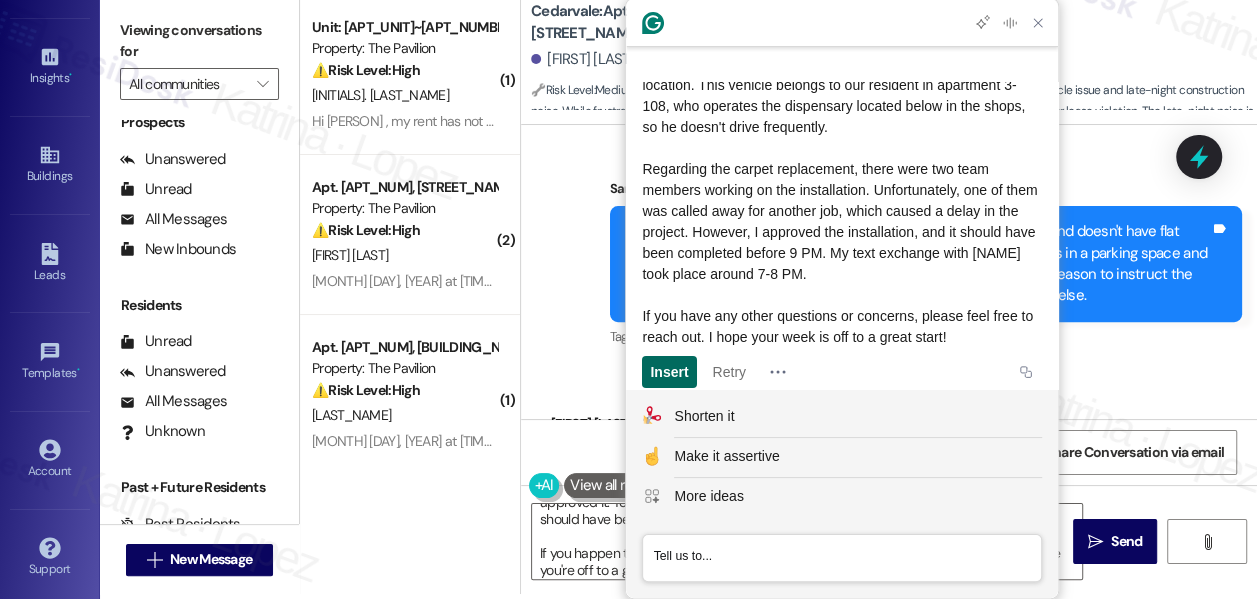 click on "Insert" 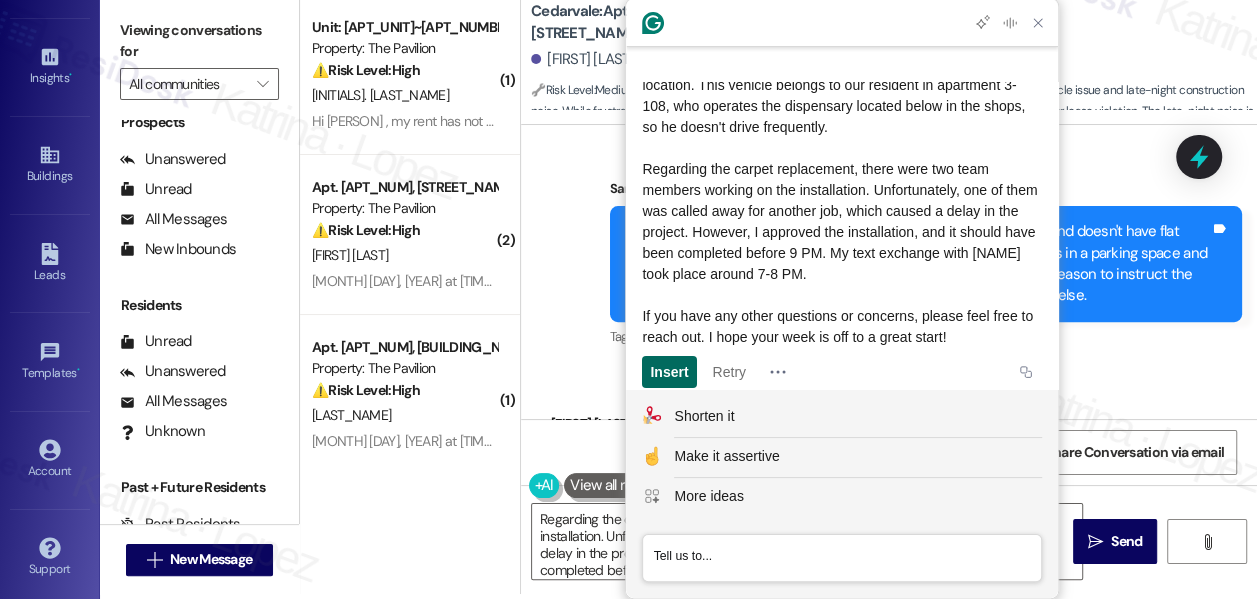 scroll, scrollTop: 0, scrollLeft: 0, axis: both 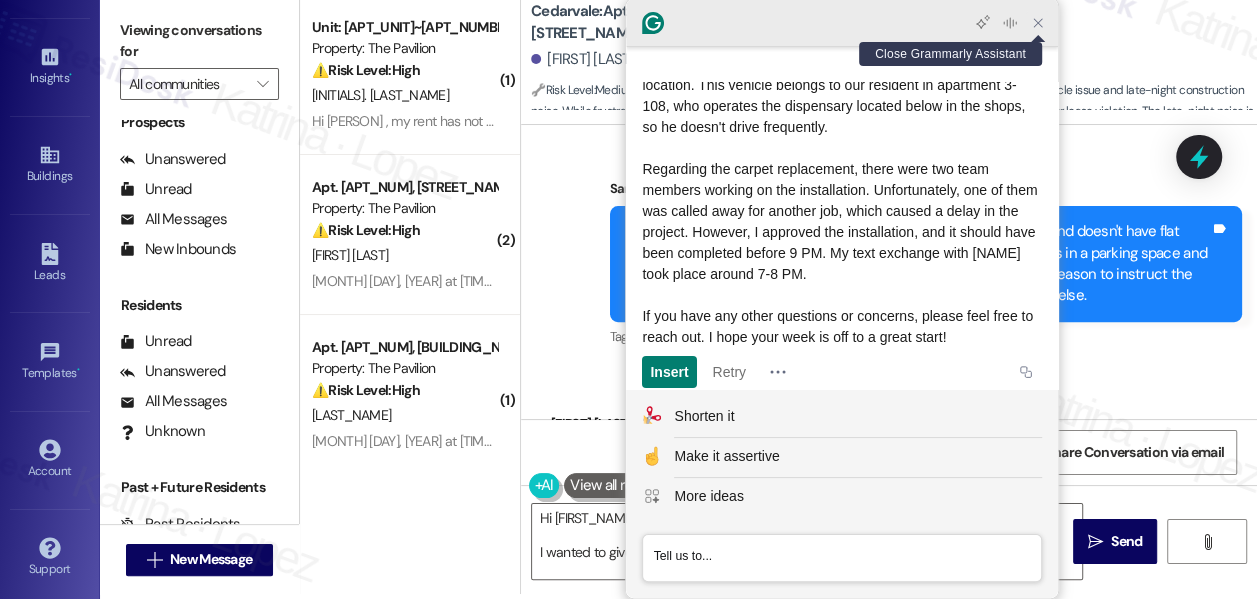 click 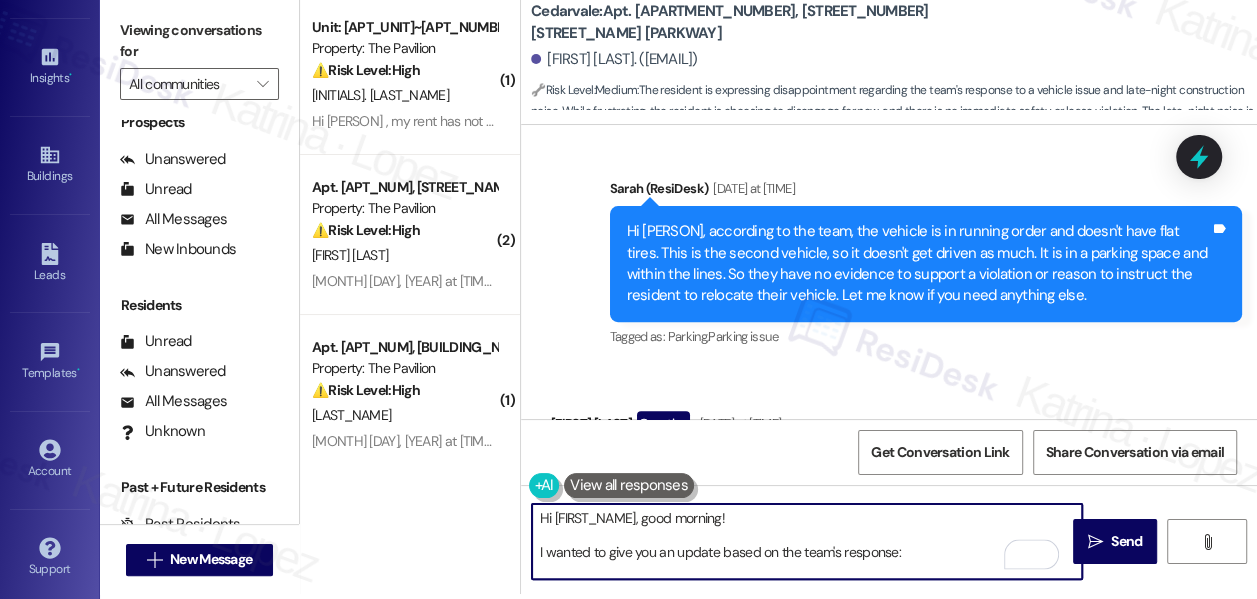 scroll, scrollTop: 209, scrollLeft: 0, axis: vertical 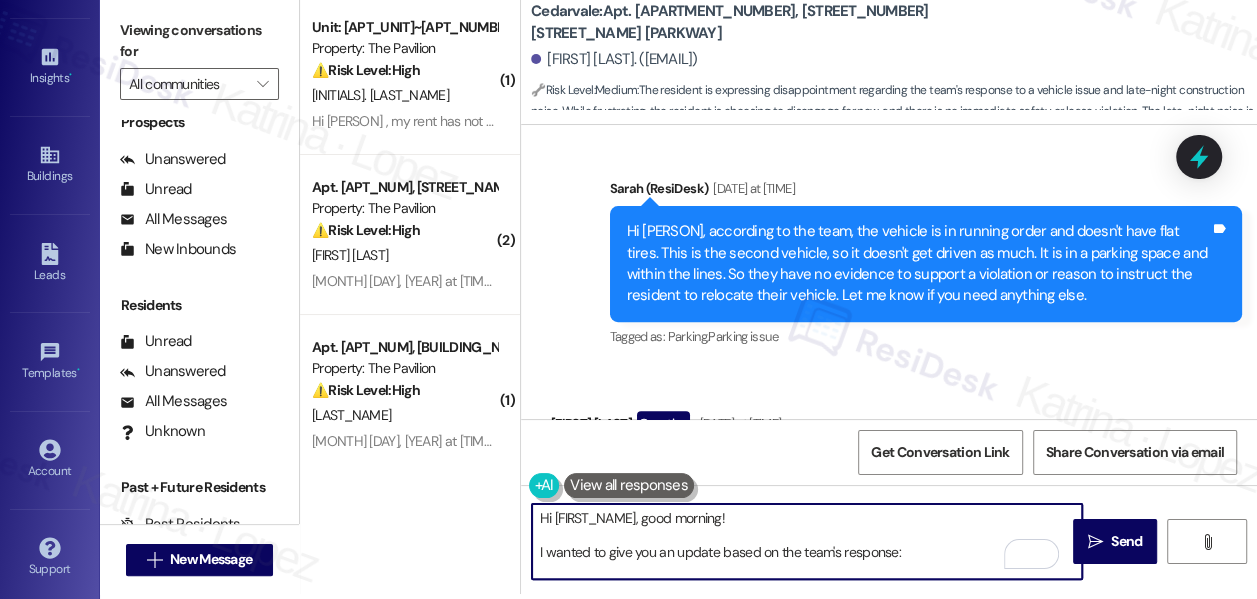 click on "Hi [FIRST_NAME], good morning!
I wanted to give you an update based on the team's response:
I’ve attached pictures of the vehicle in question. It has no flat tires and is not abandoned; it has been moved from its original location. This vehicle belongs to our resident in apartment 3-108, who operates the dispensary located below in the shops, so he doesn't drive frequently.
Regarding the carpet replacement, there were two team members working on the installation. Unfortunately, one of them was called away for another job, which caused a delay in the project. However, I approved the installation, and it should have been completed before 9 PM. My text exchange with [NAME] took place around 7-8 PM.
If you have any other questions or concerns, please feel free to reach out. I hope your week is off to a great start!" at bounding box center (807, 541) 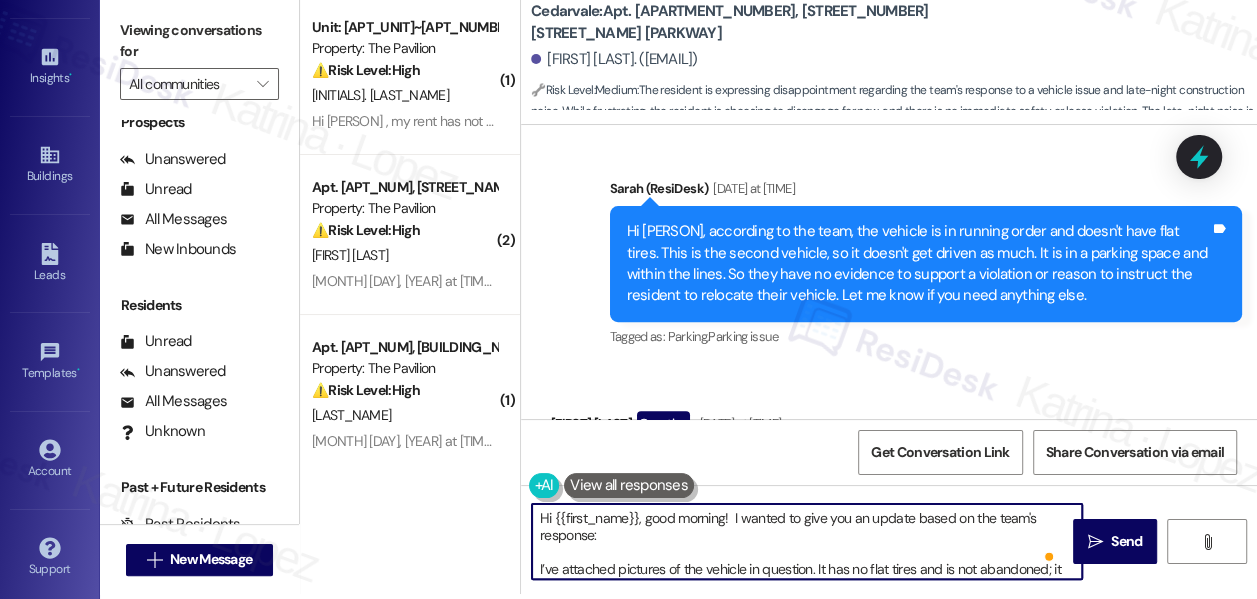 click on "Hi {{first_name}}, good morning!  I wanted to give you an update based on the team's response:
I’ve attached pictures of the vehicle in question. It has no flat tires and is not abandoned; it has been moved from its original location. This vehicle belongs to our resident in apartment [APARTMENT_NUMBER], who operates the dispensary located below in the shops, so he doesn't drive frequently.
Regarding the carpet replacement, there were two team members working on the installation. Unfortunately, one of them was called away for another job, which caused a delay in the project. However, I approved the installation, and it should have been completed before 9 PM. My text exchange with [NAME] took place around 7-8 PM.
If you have any other questions or concerns, please feel free to reach out. I hope your week is off to a great start!" at bounding box center (807, 541) 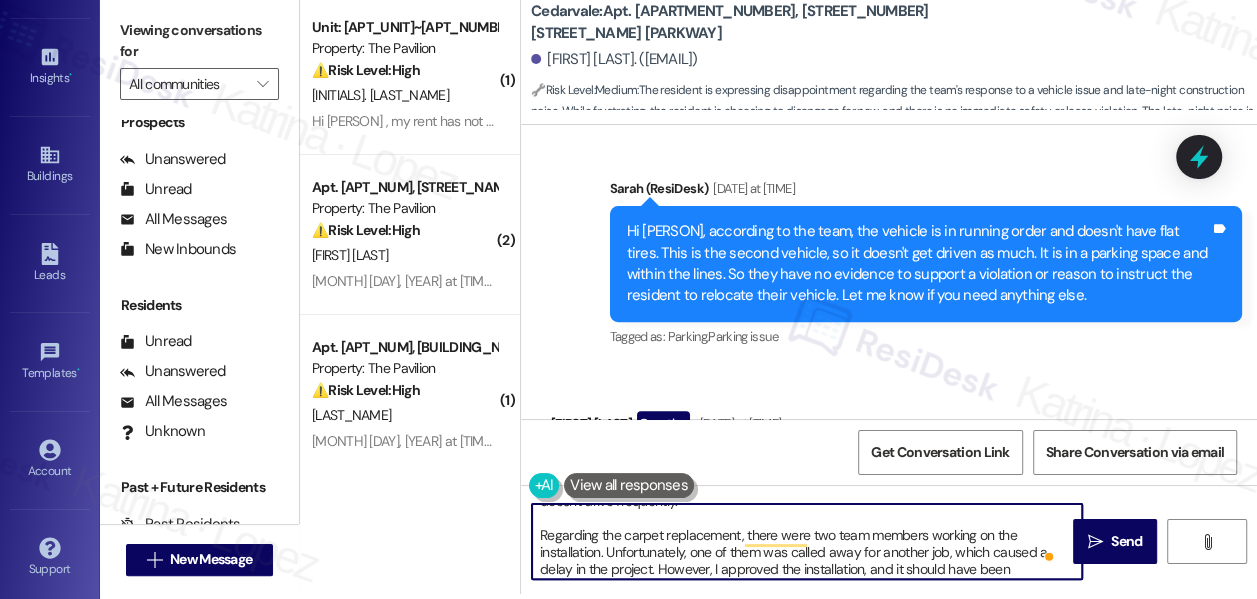 click on "Hi {{first_name}}, good morning!  I wanted to give you an update based on the team's response:
I’ve attached pictures of the vehicle in question. It has no flat tires and is not abandoned; it has been moved from its original location. This vehicle belongs to our resident in apartment [APARTMENT_NUMBER], who operates the dispensary located below in the shops, so he doesn't drive frequently.
Regarding the carpet replacement, there were two team members working on the installation. Unfortunately, one of them was called away for another job, which caused a delay in the project. However, I approved the installation, and it should have been completed before 9 PM. My text exchange with [NAME] took place around 7-8 PM.
If you have any other questions or concerns, please feel free to reach out. I hope your week is off to a great start!" at bounding box center (807, 541) 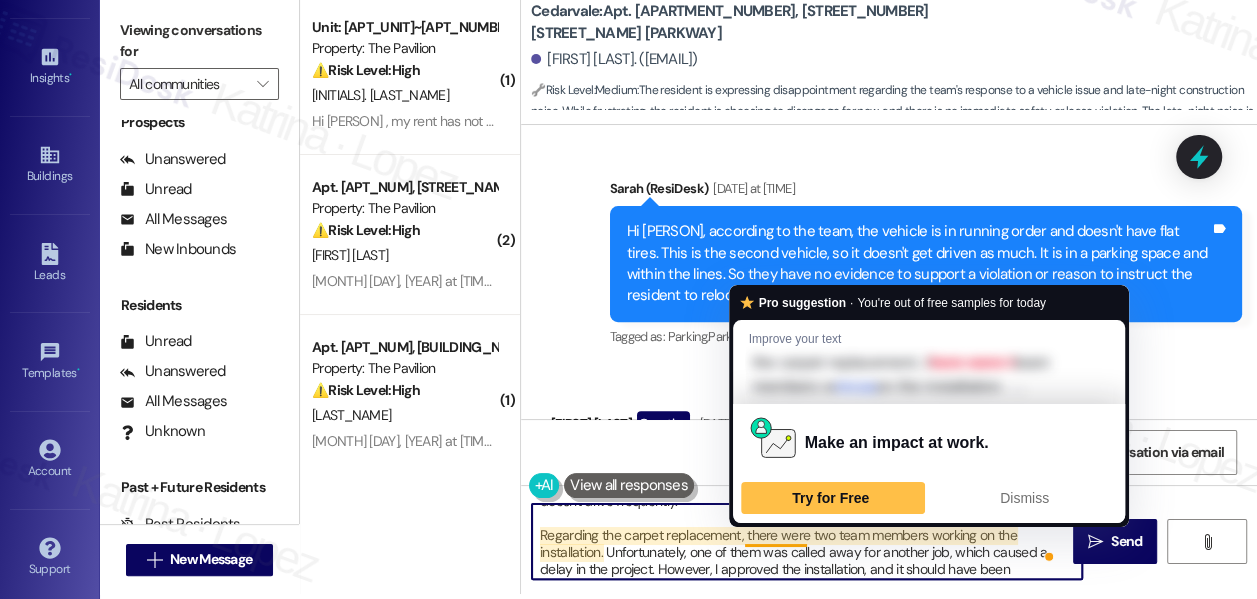 click on "Hi {{first_name}}, good morning!  I wanted to give you an update based on the team's response:
I’ve attached pictures of the vehicle in question. It has no flat tires and is not abandoned; it has been moved from its original location. This vehicle belongs to our resident in apartment [APARTMENT_NUMBER], who operates the dispensary located below in the shops, so he doesn't drive frequently.
Regarding the carpet replacement, there were two team members working on the installation. Unfortunately, one of them was called away for another job, which caused a delay in the project. However, I approved the installation, and it should have been completed before 9 PM. My text exchange with [NAME] took place around 7-8 PM.
If you have any other questions or concerns, please feel free to reach out. I hope your week is off to a great start!" at bounding box center [807, 541] 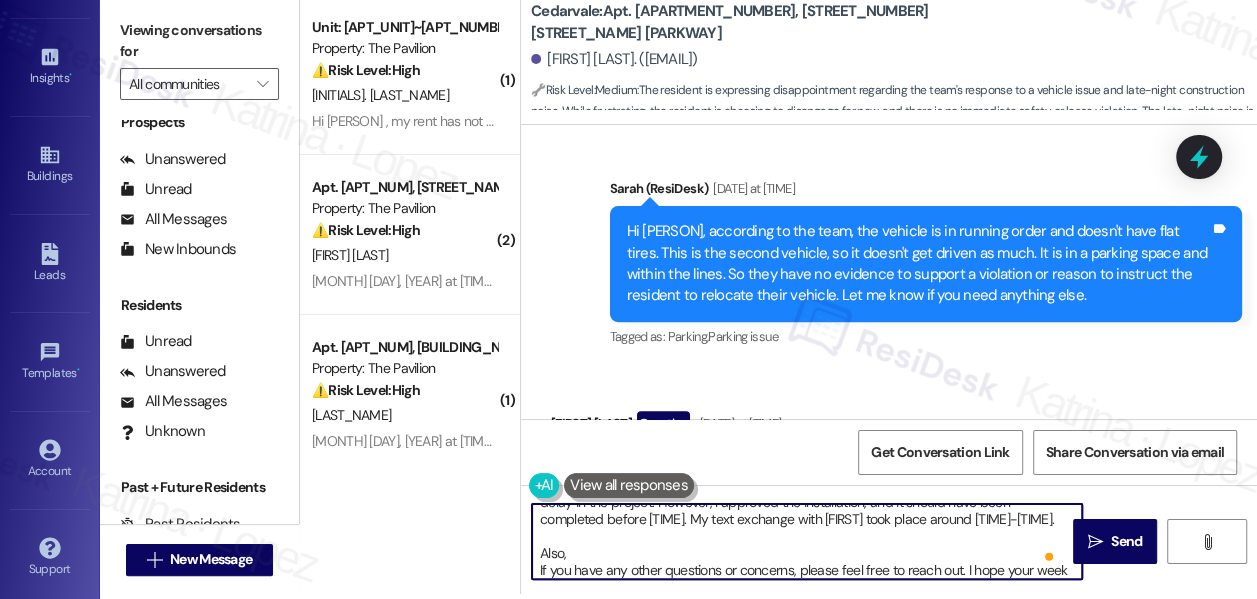 paste on "His door has arrived, and I sent him an email on [DAY] for installation today, but he refused it. He doesn't permit us to enter and will set it up for the end of the month per his request." 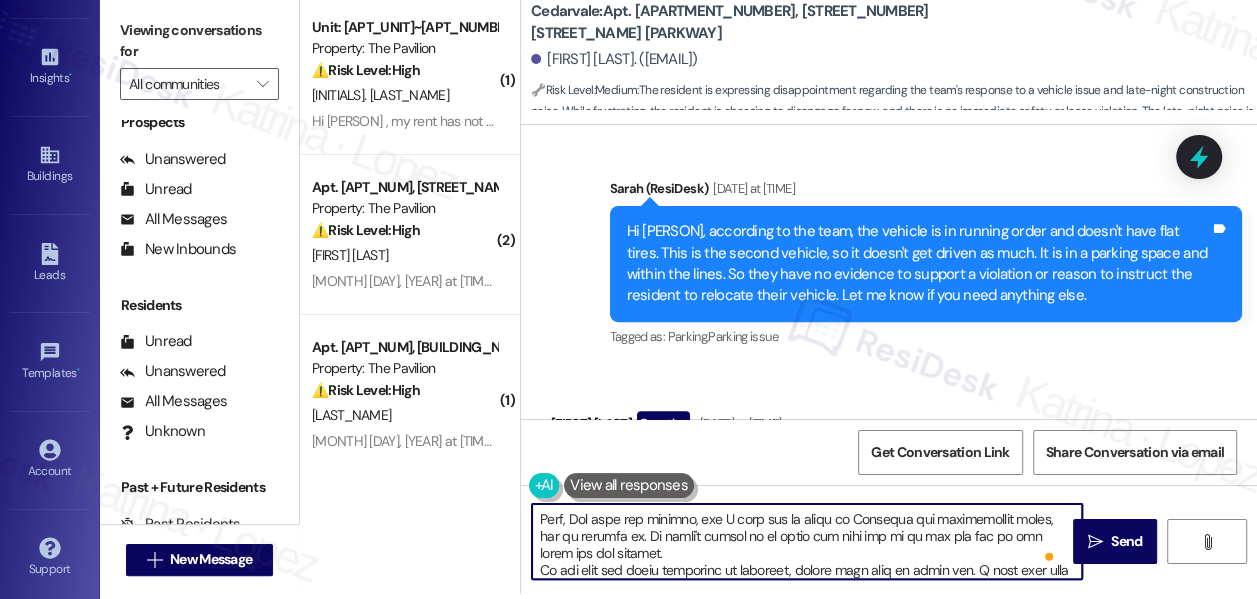 click at bounding box center (807, 541) 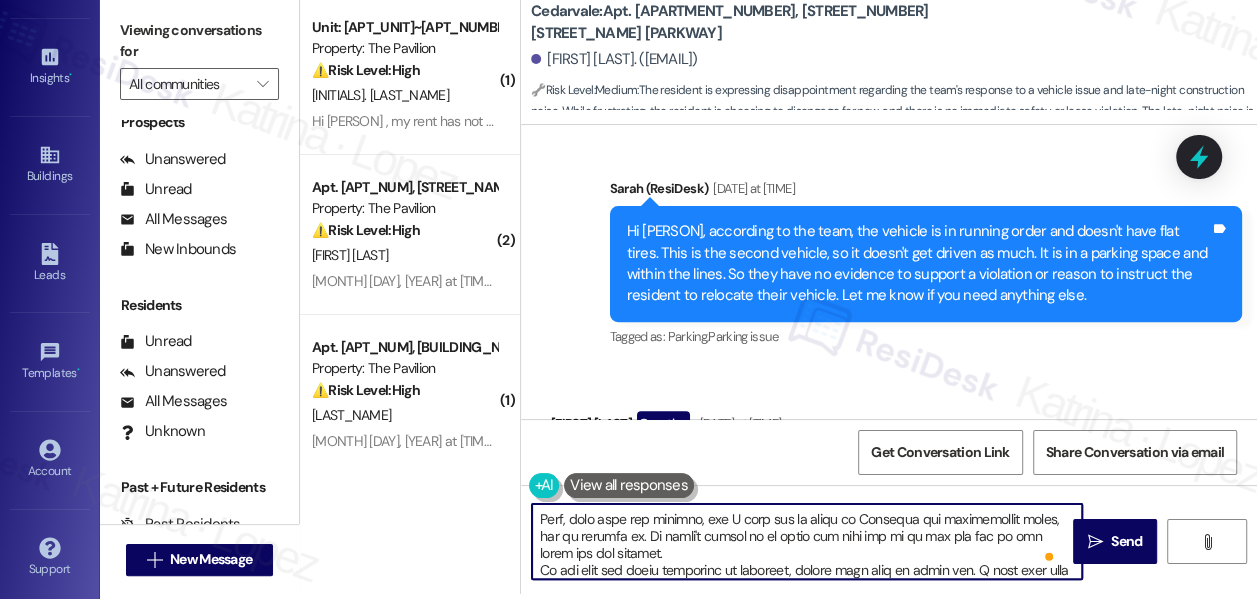 click at bounding box center [807, 541] 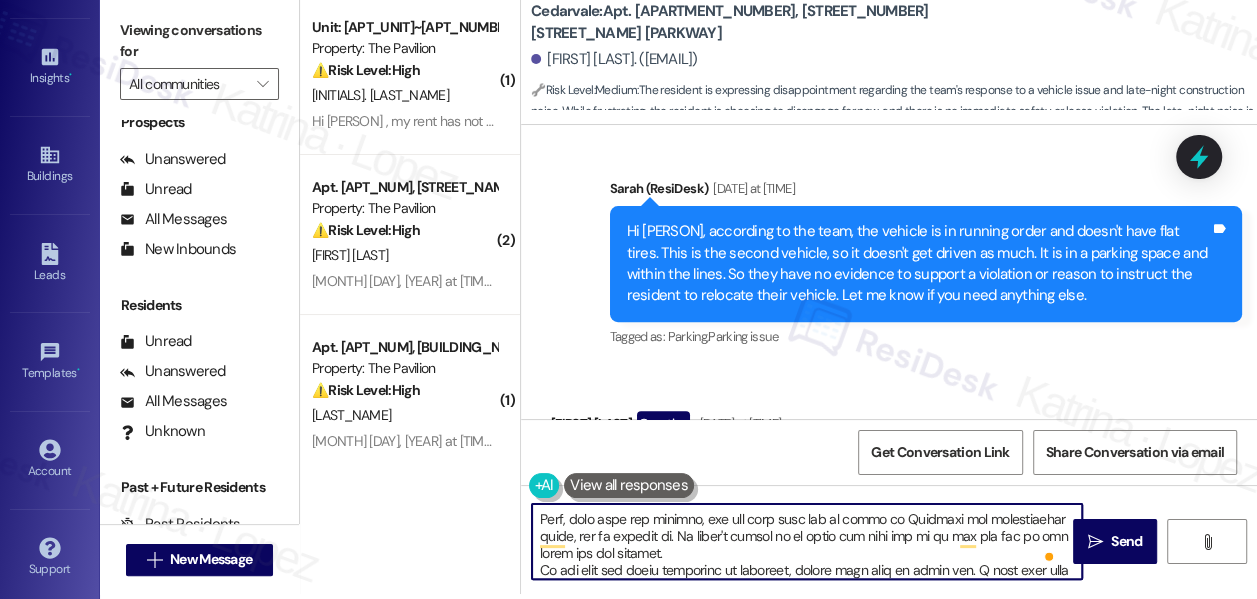 click at bounding box center [807, 541] 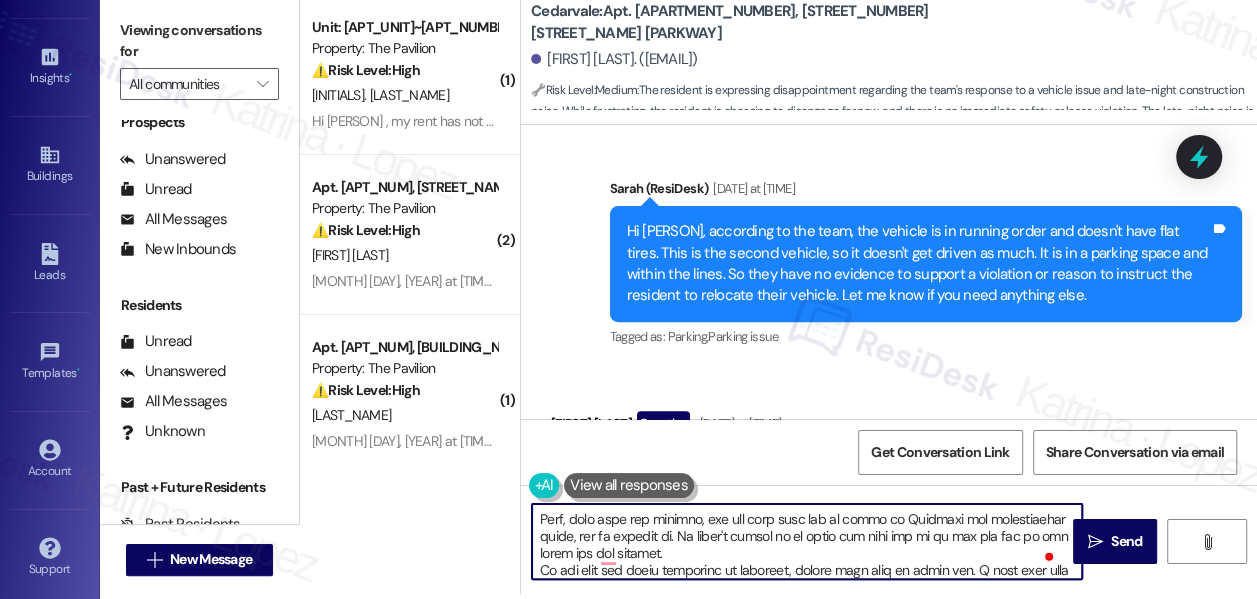 click at bounding box center (807, 541) 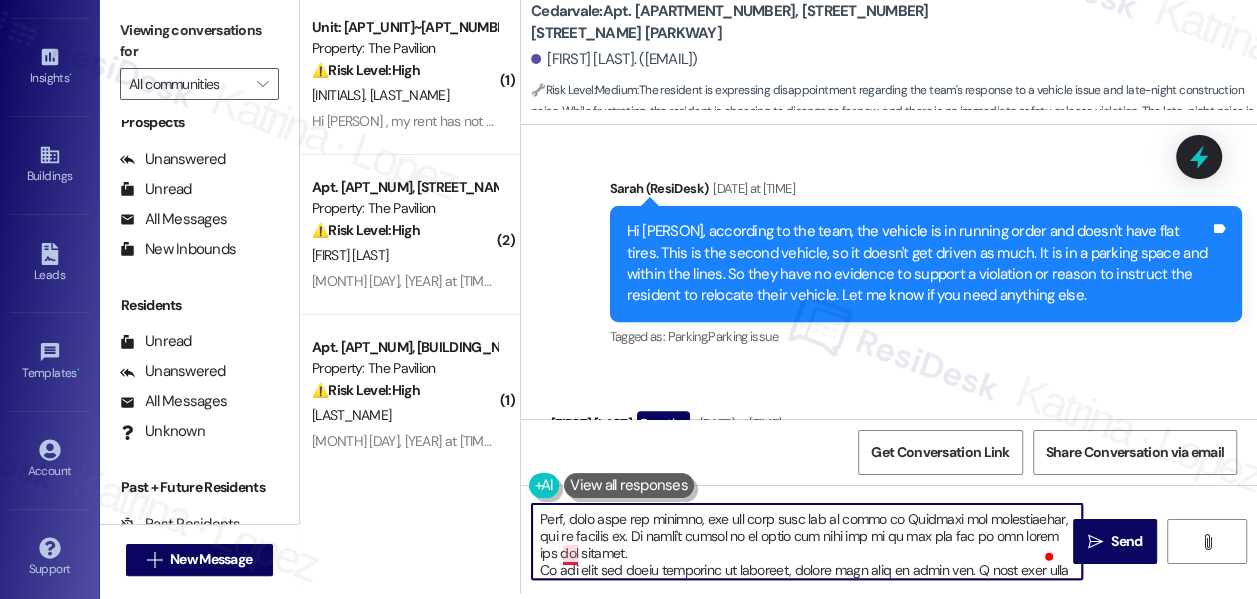 click at bounding box center [807, 541] 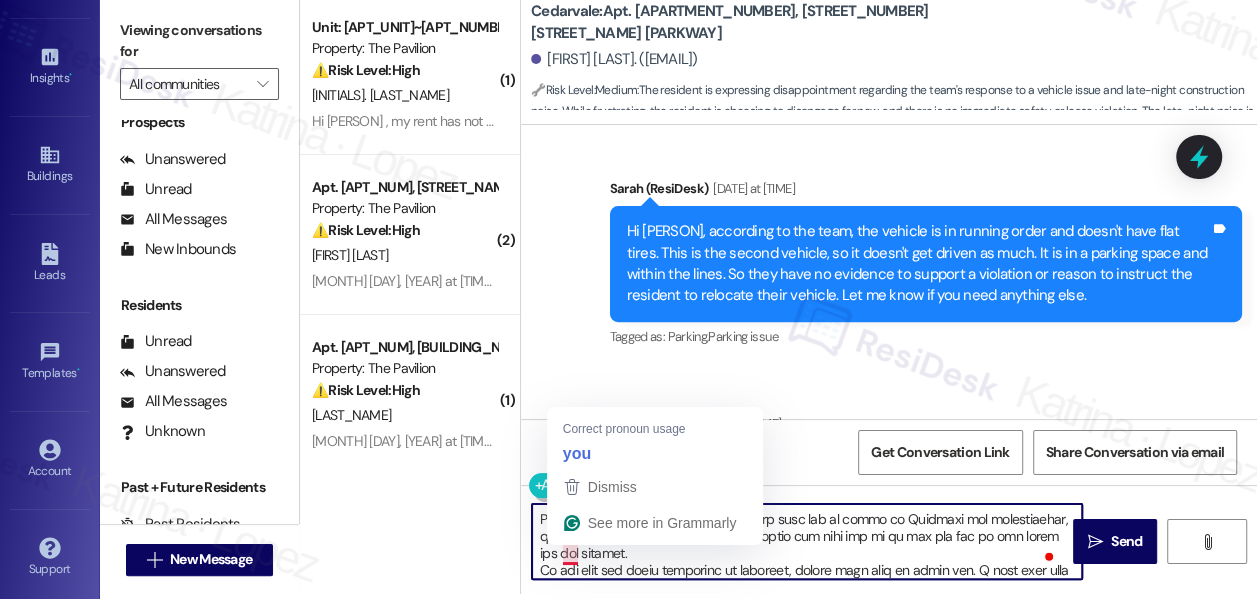 click at bounding box center [807, 541] 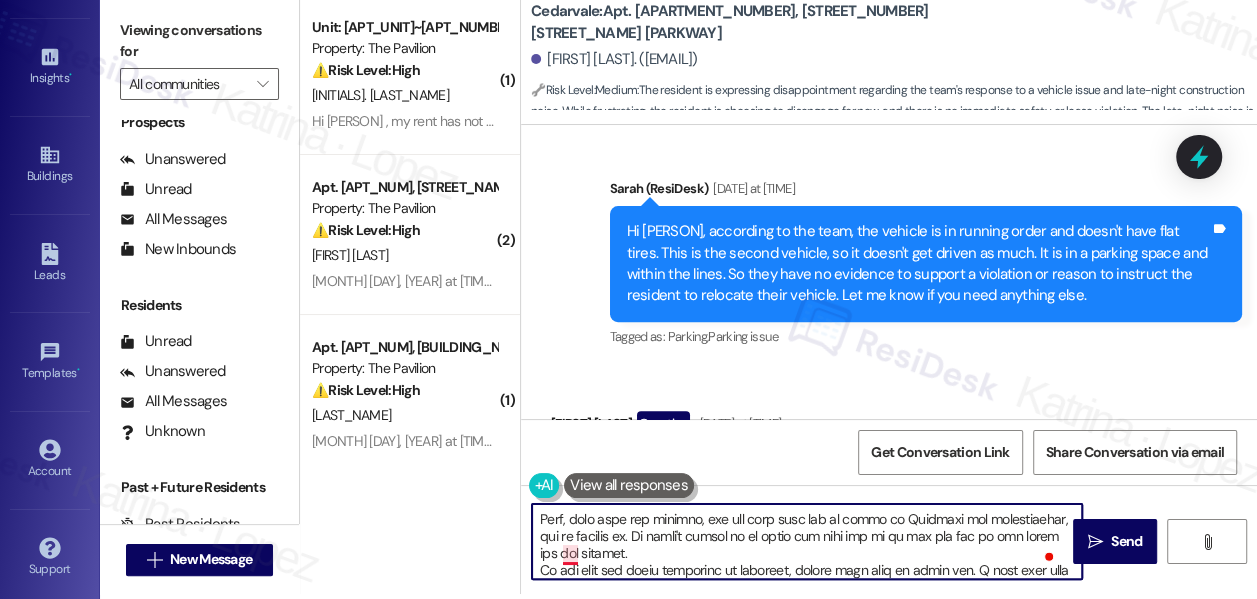 click at bounding box center (807, 541) 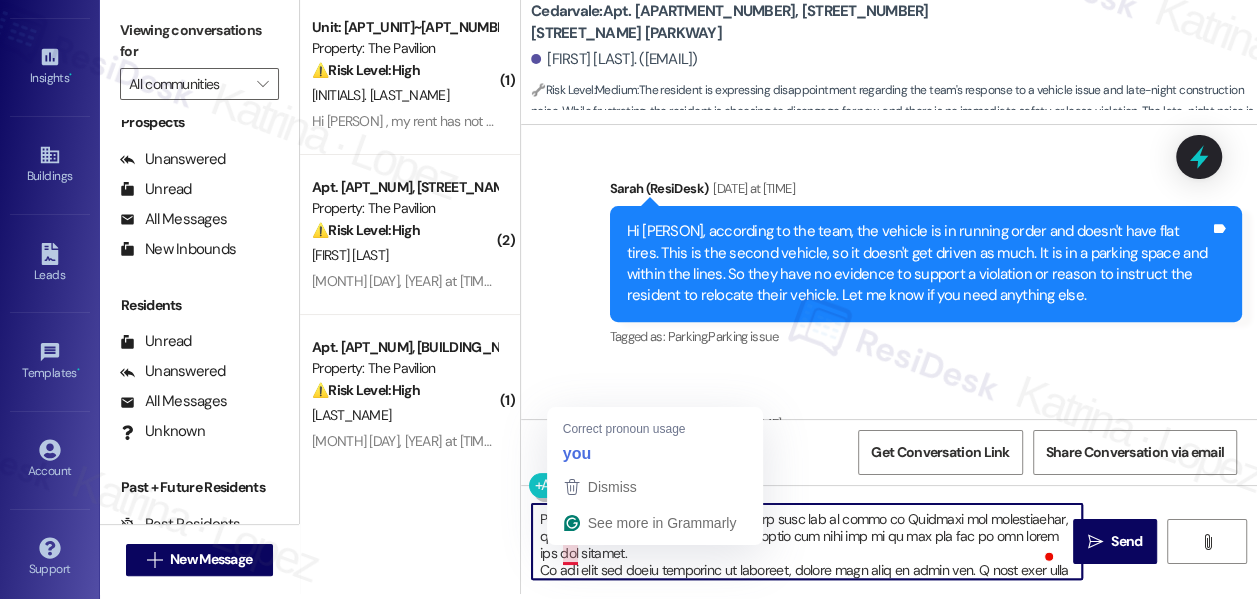 click at bounding box center (807, 541) 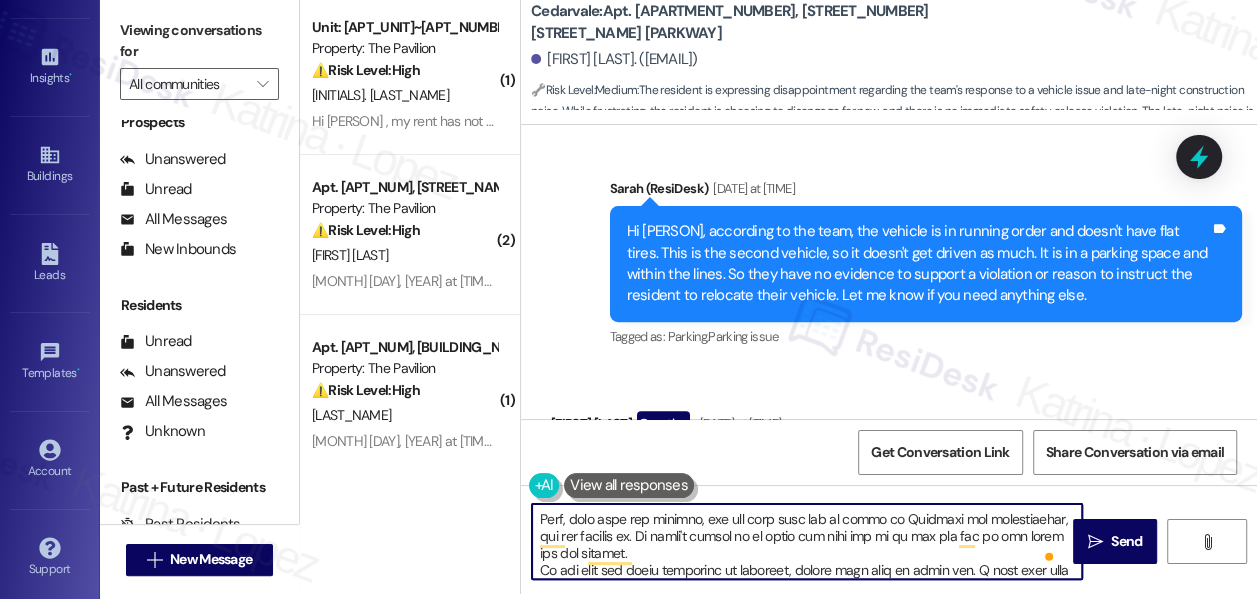click at bounding box center (807, 541) 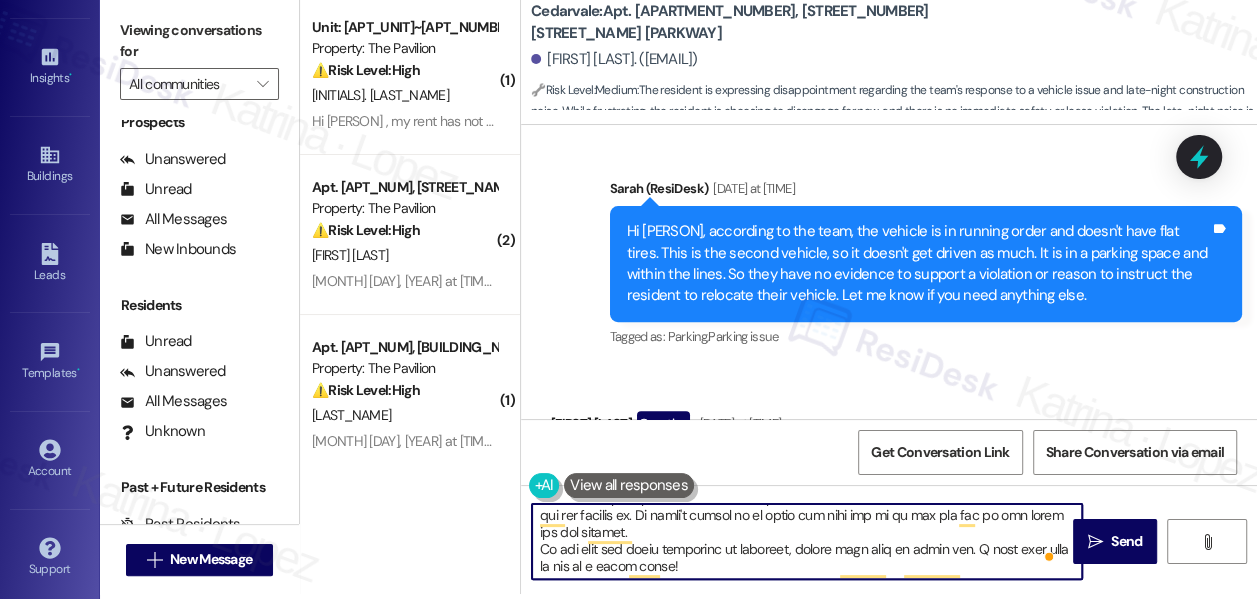 scroll, scrollTop: 242, scrollLeft: 0, axis: vertical 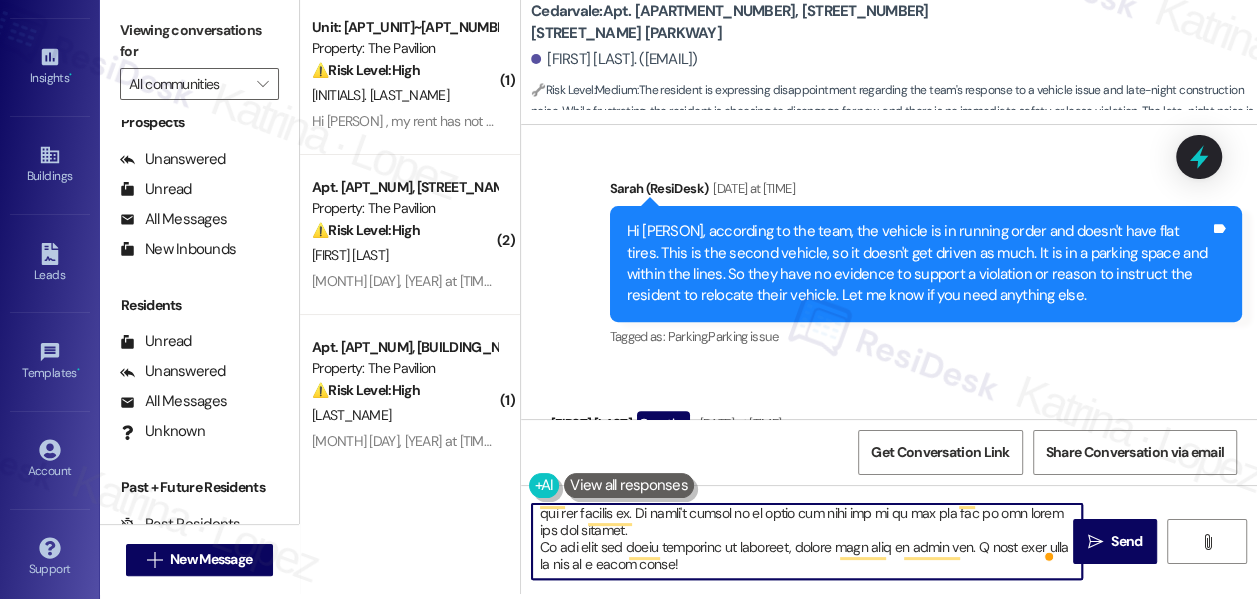 click at bounding box center [807, 541] 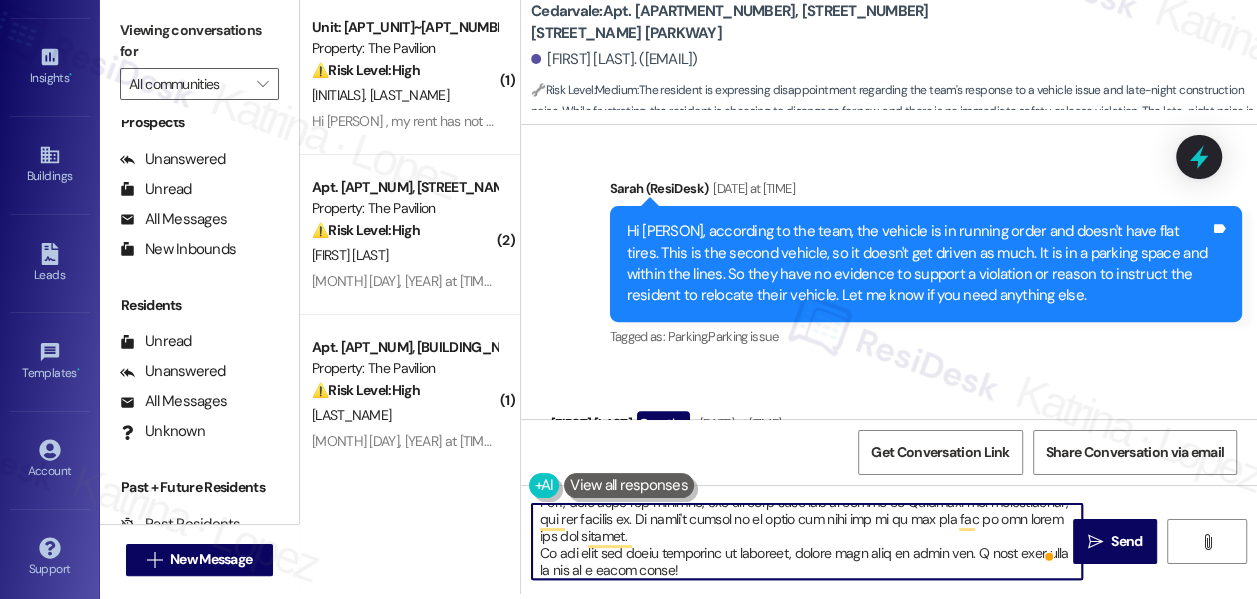 scroll, scrollTop: 220, scrollLeft: 0, axis: vertical 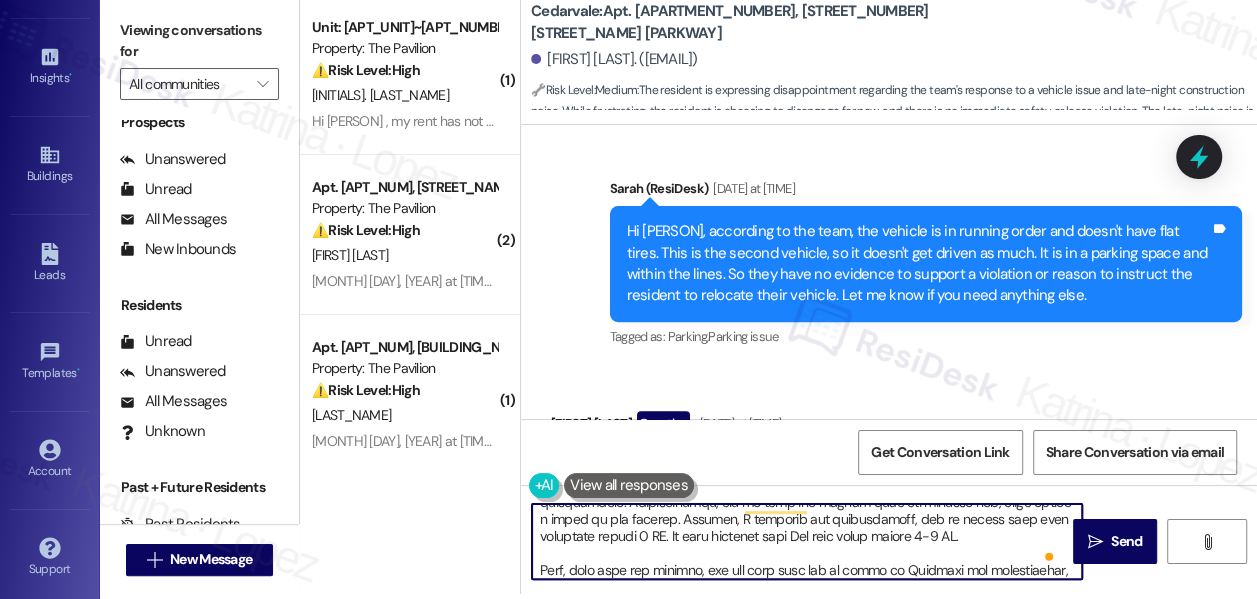 click at bounding box center [807, 541] 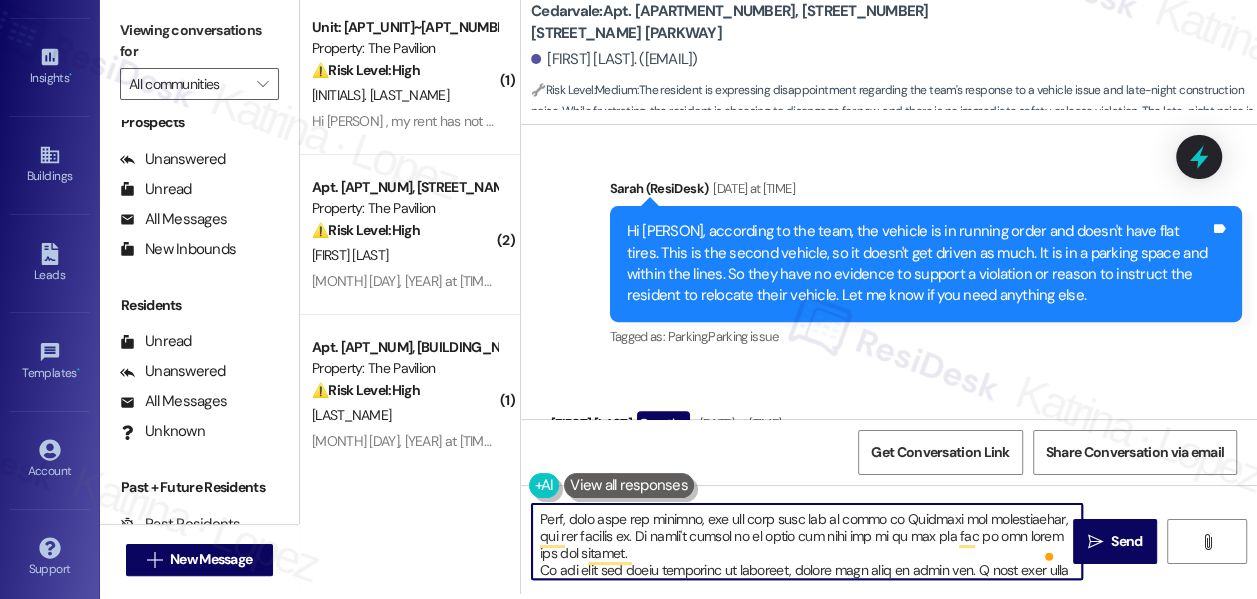drag, startPoint x: 842, startPoint y: 552, endPoint x: 648, endPoint y: 546, distance: 194.09276 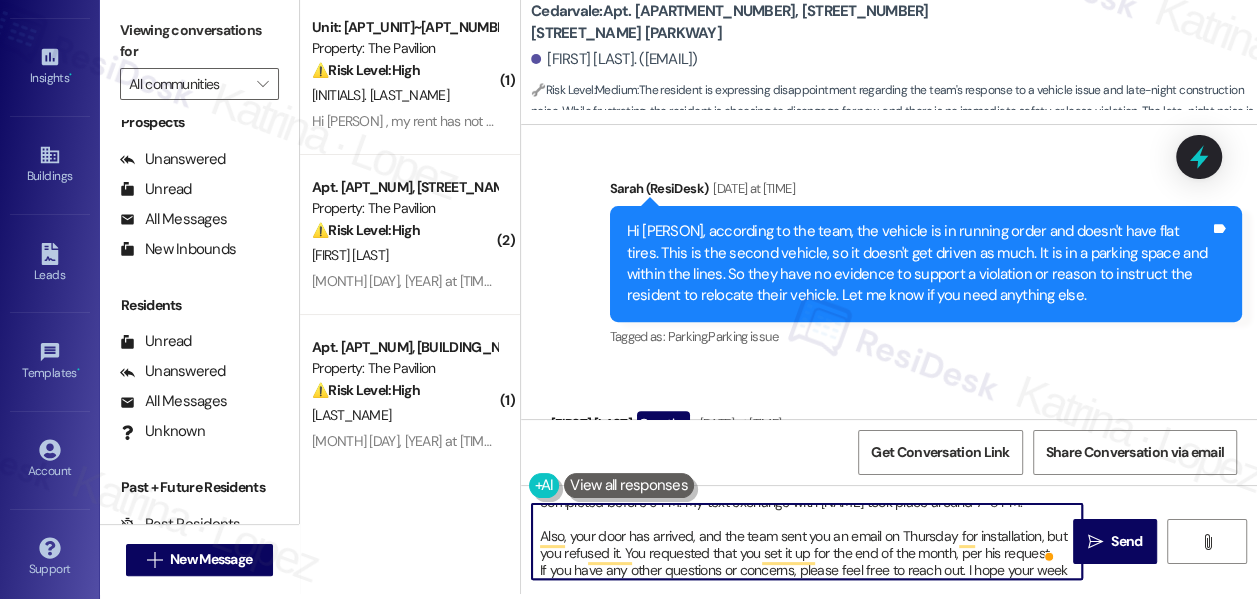 click on "Hi {{first_name}}, good morning!  I wanted to give you an update based on the team's response:
I’ve attached pictures of the vehicle in question. It has no flat tires and is not abandoned; it has been moved from its original location. This vehicle belongs to our resident in apartment [APT_NUM], who operates the dispensary located below in the shops, so he doesn't drive frequently.
Regarding the carpet replacement, there were two team members working on the installation. Unfortunately, one of them was called away for another job, which caused a delay in the project. However, I approved the installation, and it should have been completed before 9 PM. My text exchange with [NAME] took place around 7-8 PM.
Also, your door has arrived, and the team sent you an email on Thursday for installation, but you refused it. You requested that you set it up for the end of the month, per his request.
If you have any other questions or concerns, please feel free to reach out. I hope your week is off to a great start!" at bounding box center (807, 541) 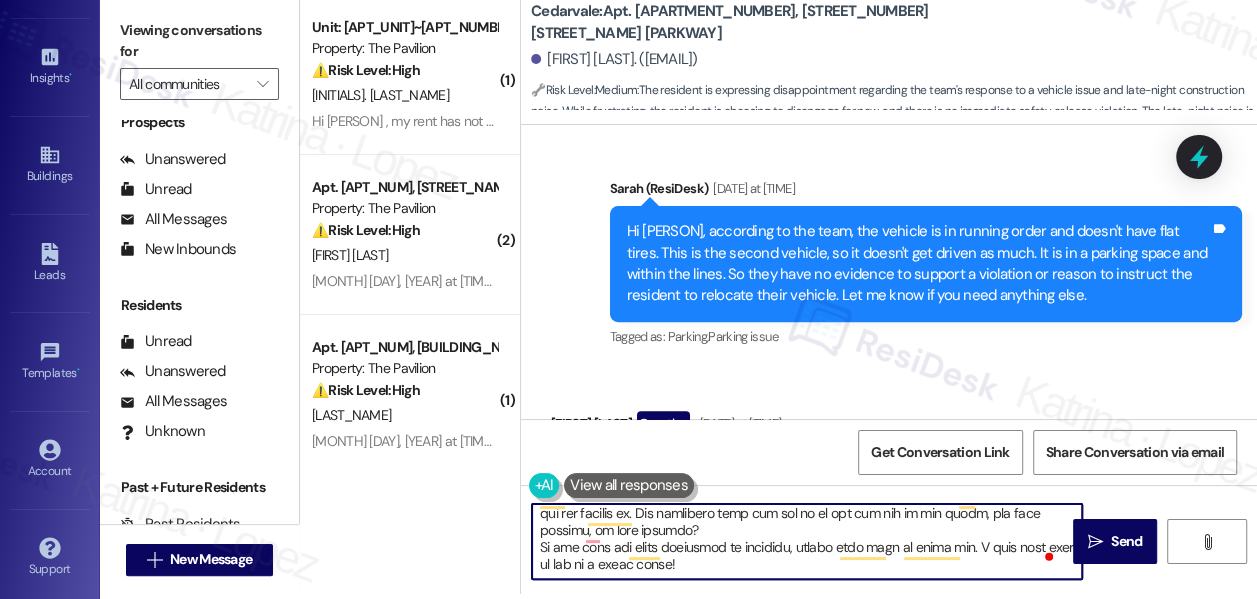 drag, startPoint x: 700, startPoint y: 572, endPoint x: 514, endPoint y: 551, distance: 187.18173 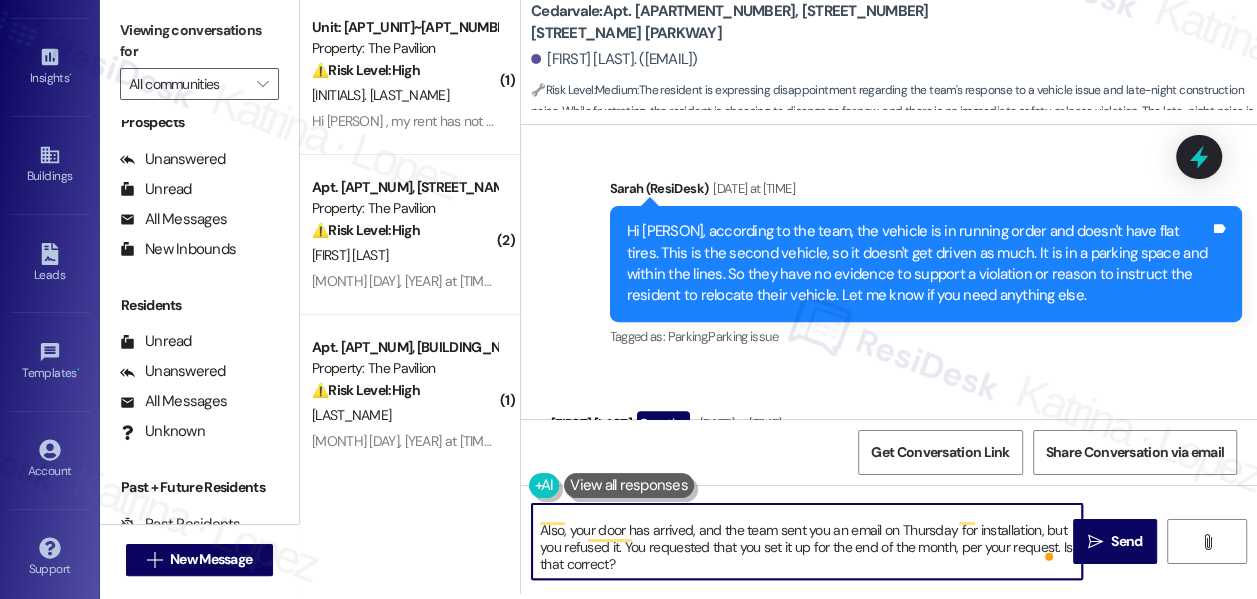 click on "Hi {{first_name}}, good morning!  I wanted to give you an update based on the team's response:
I’ve attached pictures of the vehicle in question. It has no flat tires and is not abandoned; it has been moved from its original location. This vehicle belongs to our resident in apartment [APT_NUM], who operates the dispensary located below in the shops, so he doesn't drive frequently.
Regarding the carpet replacement, there were two team members working on the installation. Unfortunately, one of them was called away for another job, which caused a delay in the project. However, I approved the installation, and it should have been completed before 9 PM. My text exchange with [NAME] took place around 7-8 PM.
Also, your door has arrived, and the team sent you an email on Thursday for installation, but you refused it. You requested that you set it up for the end of the month, per your request. Is that correct?" at bounding box center [807, 541] 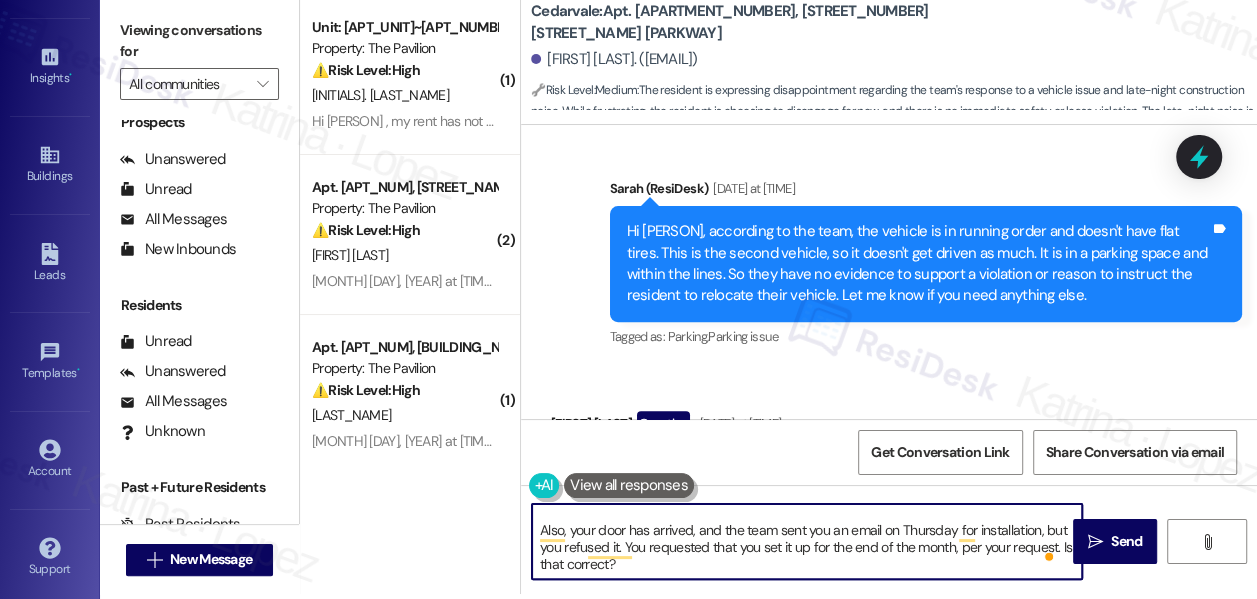 drag, startPoint x: 640, startPoint y: 546, endPoint x: 528, endPoint y: 547, distance: 112.00446 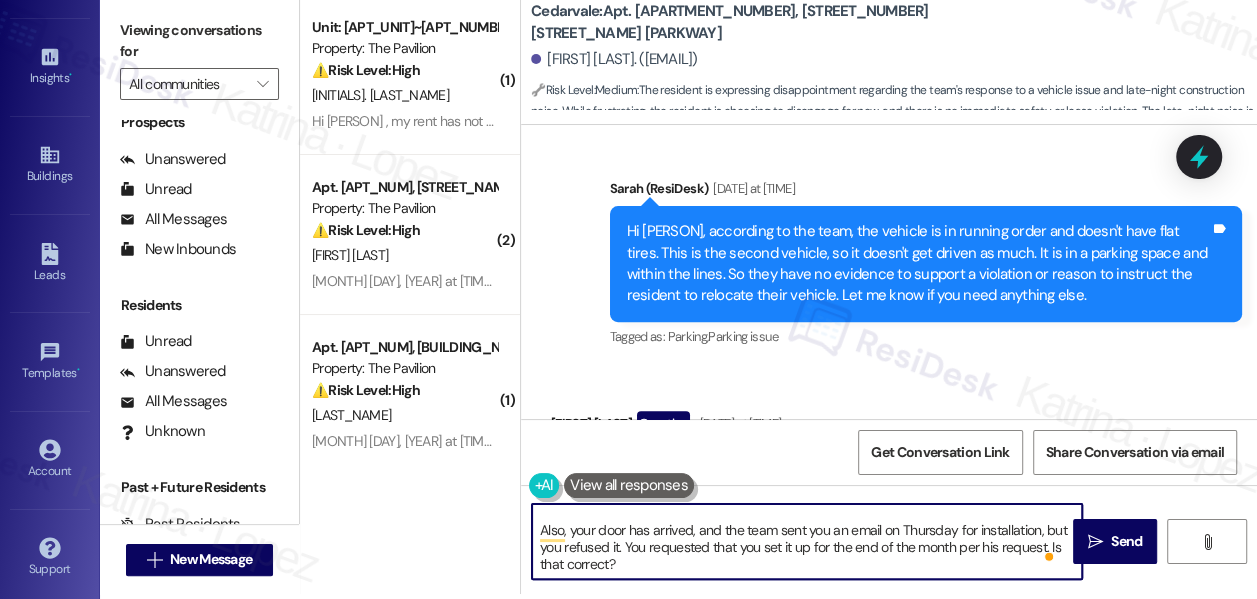 type on "Hi {{first_name}}, good morning!  I wanted to give you an update based on the team's response:
I’ve attached pictures of the vehicle in question. It has no flat tires and is not abandoned; it has been moved from its original location. This vehicle belongs to our resident in apartment [APT_NUM], who operates the dispensary located below in the shops, so he doesn't drive frequently.
Regarding the carpet replacement, there were two team members working on the installation. Unfortunately, one of them was called away for another job, which caused a delay in the project. However, I approved the installation, and it should have been completed before 9 PM. My text exchange with [NAME] took place around 7-8 PM.
Also, your door has arrived, and the team sent you an email on Thursday for installation. You requested that you set it up for the end of the month, per your request. Is that correct?" 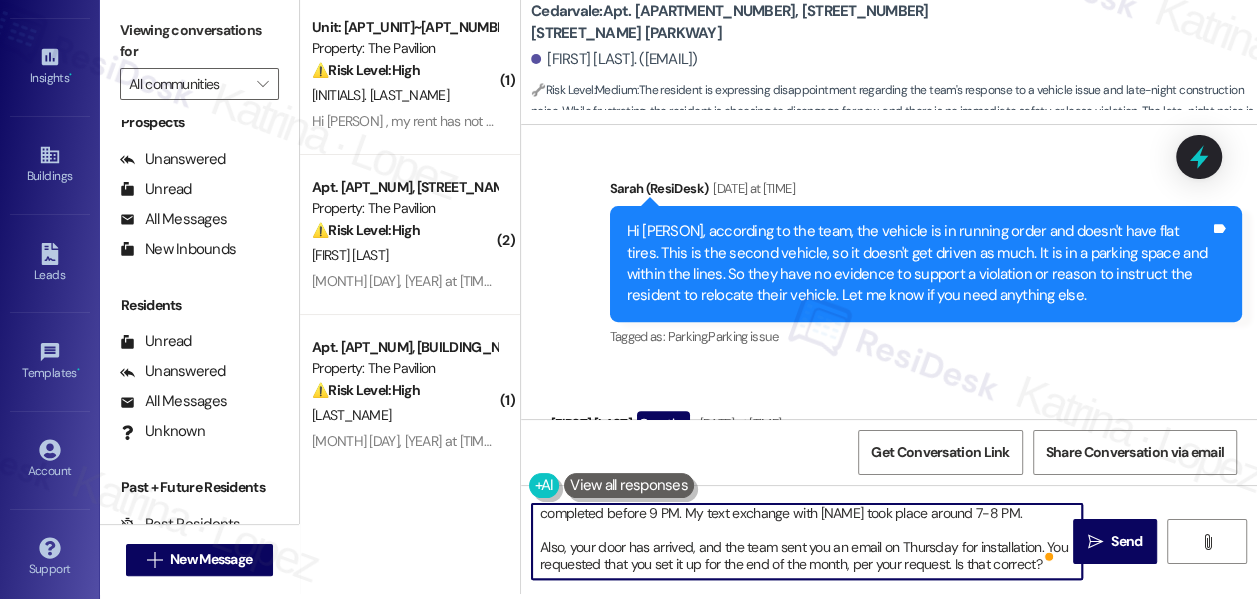 scroll, scrollTop: 60, scrollLeft: 0, axis: vertical 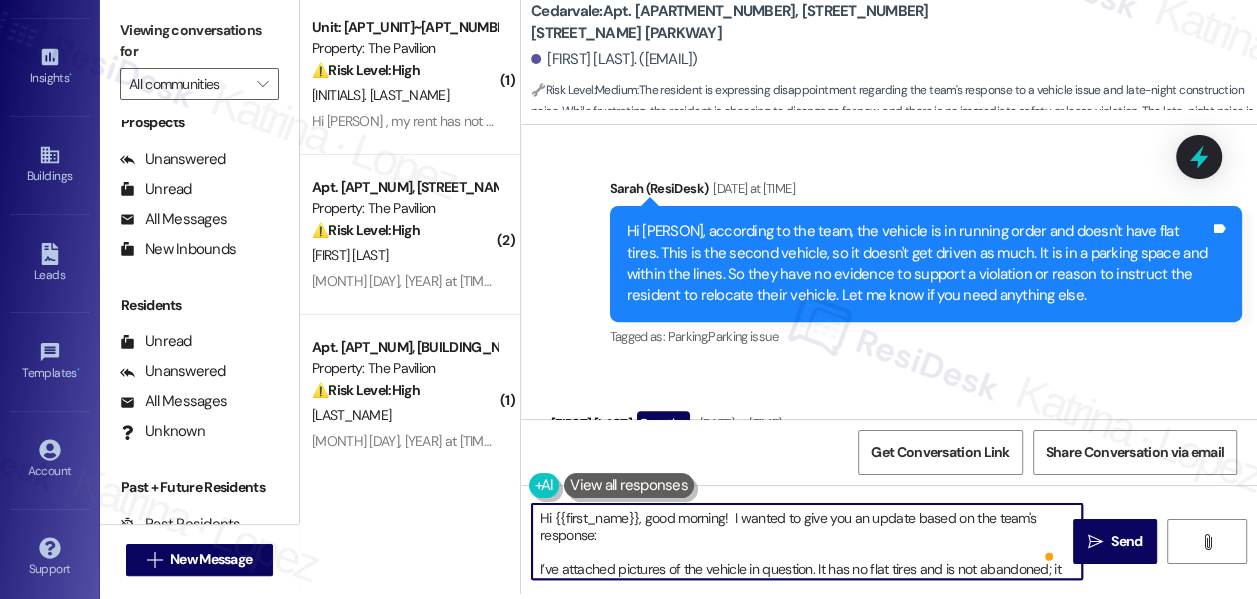click on "Hi {{first_name}}, good morning!  I wanted to give you an update based on the team's response:
I’ve attached pictures of the vehicle in question. It has no flat tires and is not abandoned; it has been moved from its original location. This vehicle belongs to our resident in apartment [APT_NUM], who operates the dispensary located below in the shops, so he doesn't drive frequently.
Regarding the carpet replacement, there were two team members working on the installation. Unfortunately, one of them was called away for another job, which caused a delay in the project. However, I approved the installation, and it should have been completed before 9 PM. My text exchange with [NAME] took place around 7-8 PM.
Also, your door has arrived, and the team sent you an email on Thursday for installation. You requested that you set it up for the end of the month, per your request. Is that correct?" at bounding box center [807, 541] 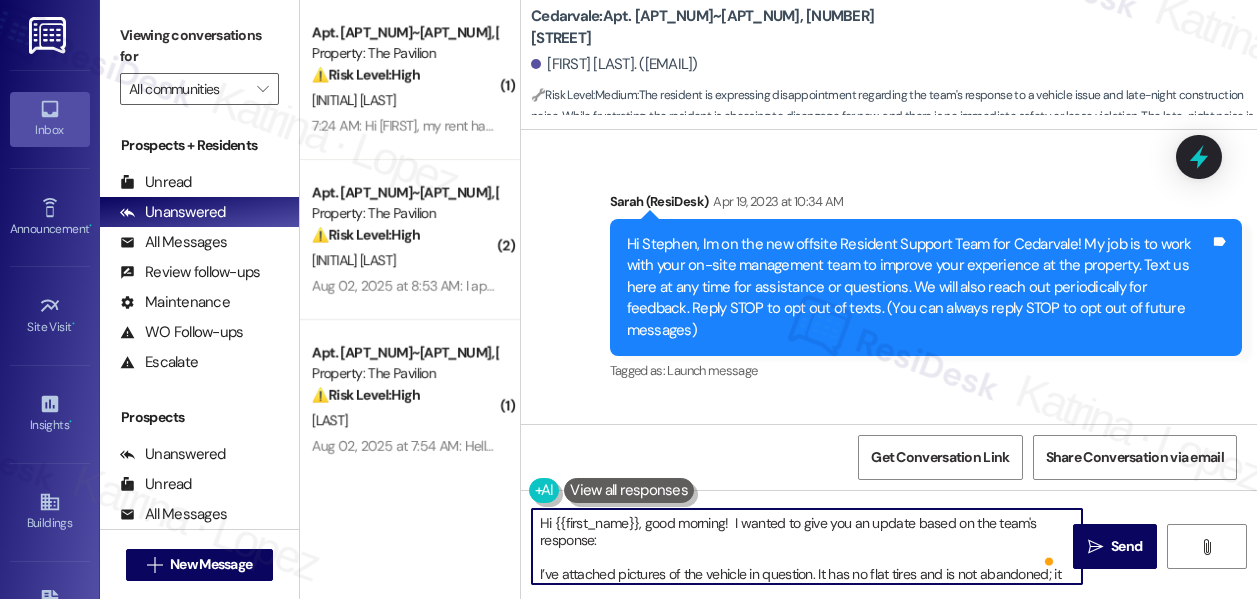 scroll, scrollTop: 0, scrollLeft: 0, axis: both 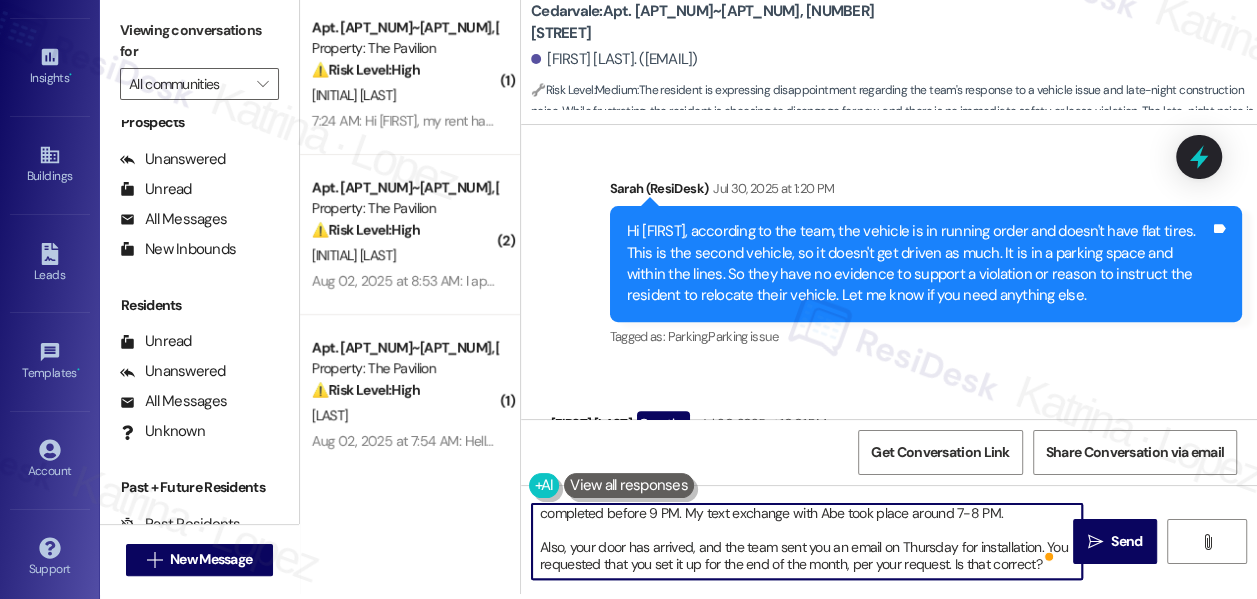 click on "Hi {{first_name}}, good morning!  I wanted to give you an update based on the team's response:
I’ve attached pictures of the vehicle in question. It has no flat tires and is not abandoned; it has been moved from its original location. This vehicle belongs to our resident in apartment [APT_NUM], who operates the dispensary located below in the shops, so he doesn't drive frequently.
Regarding the carpet replacement, there were two team members working on the installation. Unfortunately, one of them was called away for another job, which caused a delay in the project. However, I approved the installation, and it should have been completed before 9 PM. My text exchange with [NAME] took place around 7-8 PM.
Also, your door has arrived, and the team sent you an email on Thursday for installation. You requested that you set it up for the end of the month, per your request. Is that correct?" at bounding box center (807, 541) 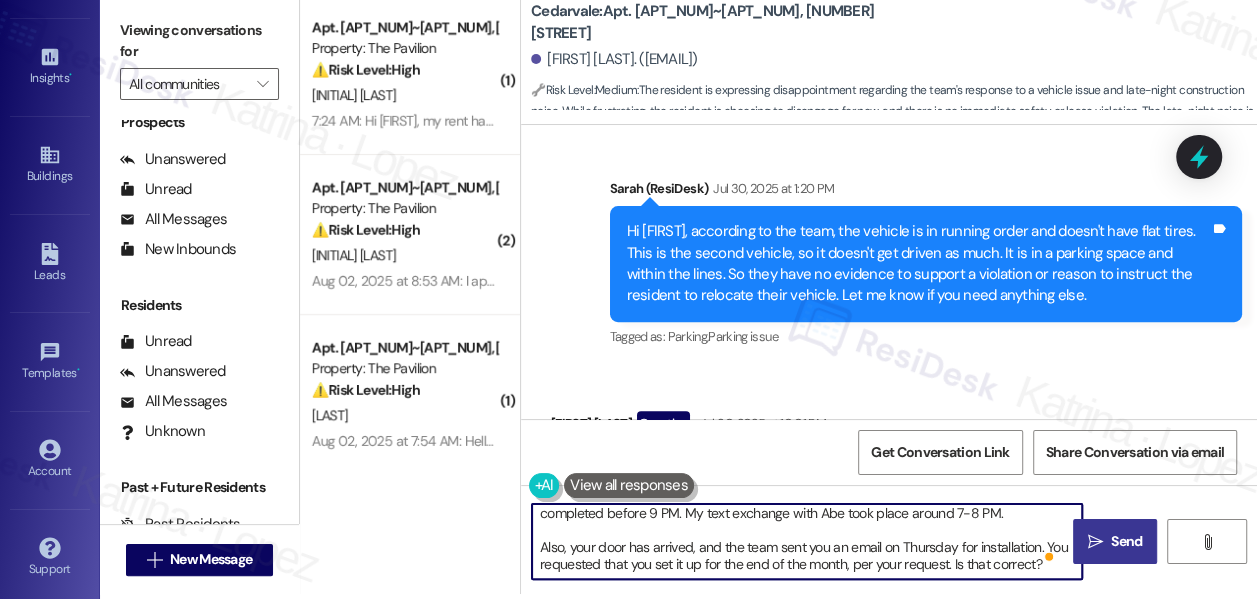 type on "Hi {{first_name}}, good morning!  I wanted to give you an update based on the team's response:
I’ve attached pictures of the vehicle in question. It has no flat tires and is not abandoned; it has been moved from its original location. This vehicle belongs to our resident in apartment [APT_NUM], who operates the dispensary located below in the shops, so he doesn't drive frequently.
Regarding the carpet replacement, there were two team members working on the installation. Unfortunately, one of them was called away for another job, which caused a delay in the project. However, I approved the installation, and it should have been completed before 9 PM. My text exchange with [NAME] took place around 7-8 PM.
Also, your door has arrived, and the team sent you an email on Thursday for installation. You requested that you set it up for the end of the month, per your request. Is that correct?" 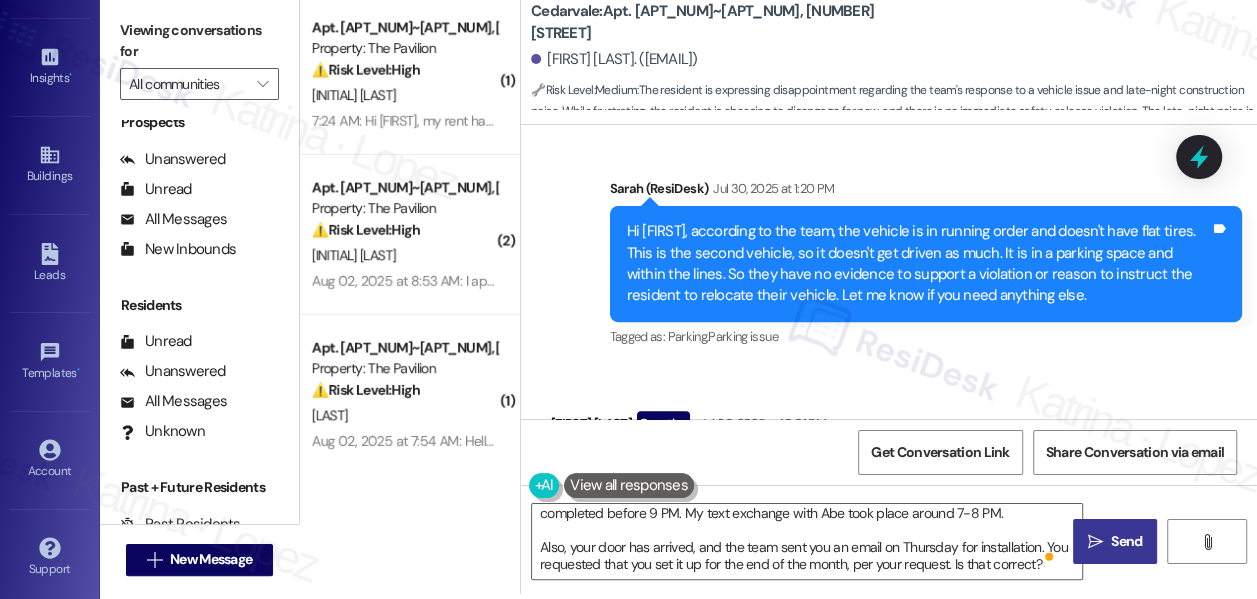 click on "" at bounding box center [1095, 542] 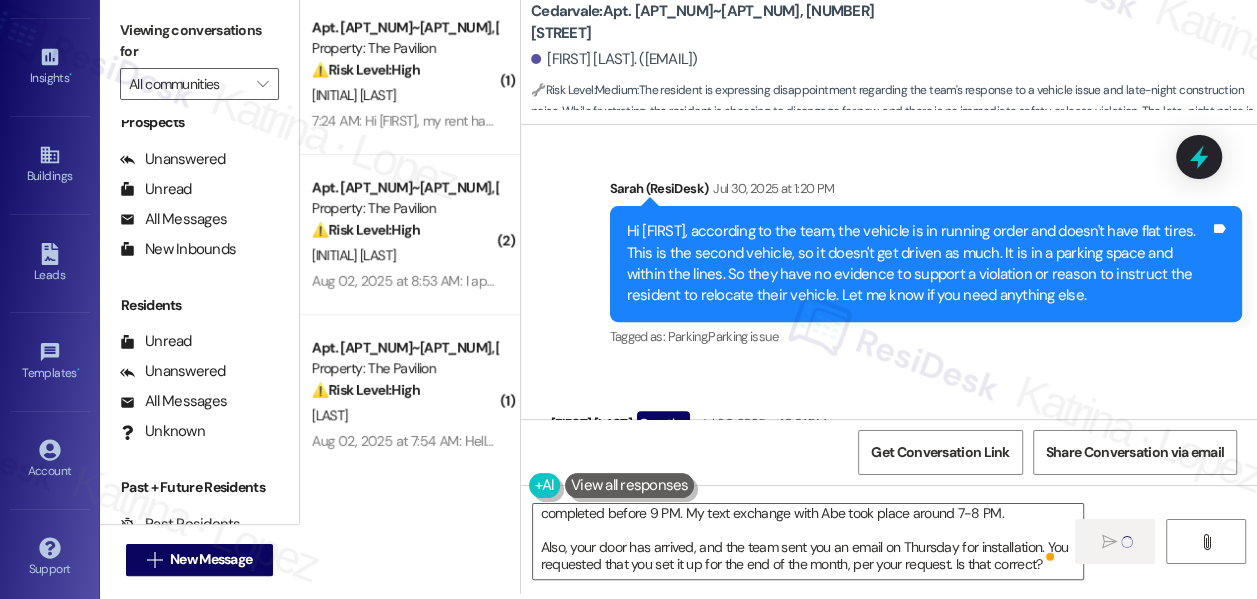 scroll, scrollTop: 0, scrollLeft: 0, axis: both 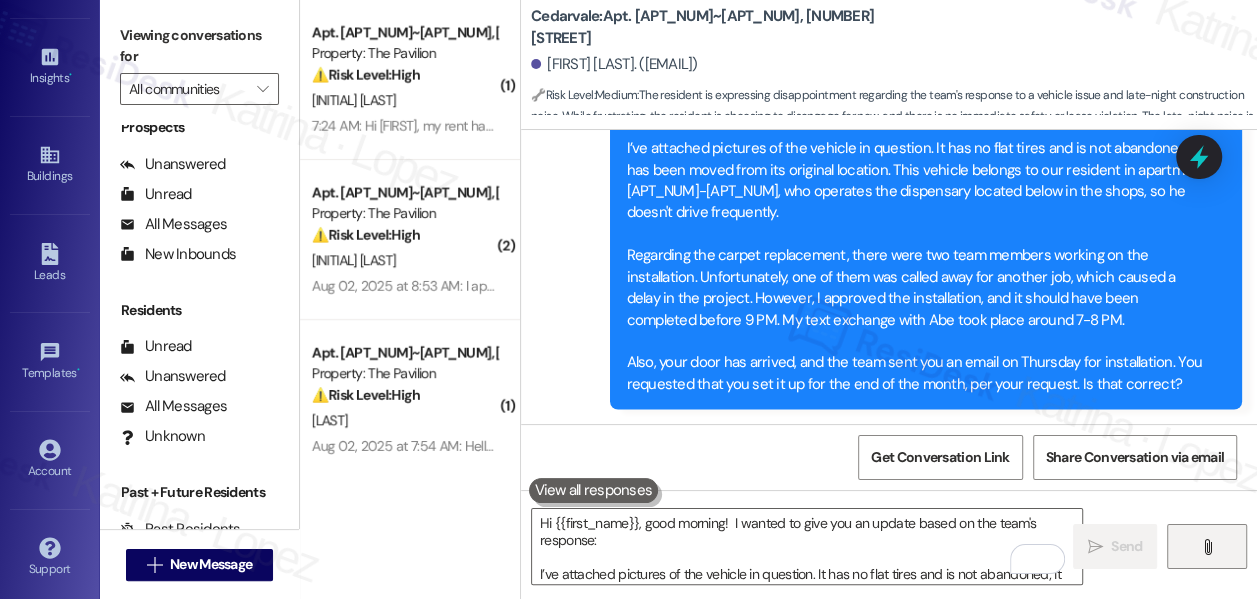click on "" at bounding box center (1207, 546) 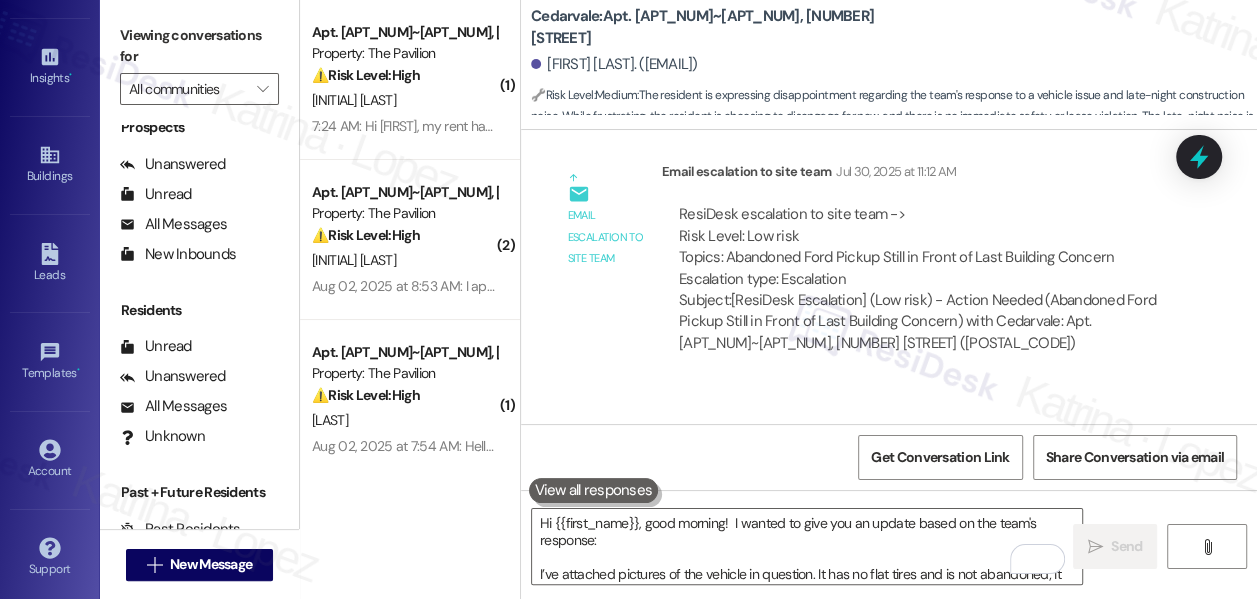 scroll, scrollTop: 21141, scrollLeft: 0, axis: vertical 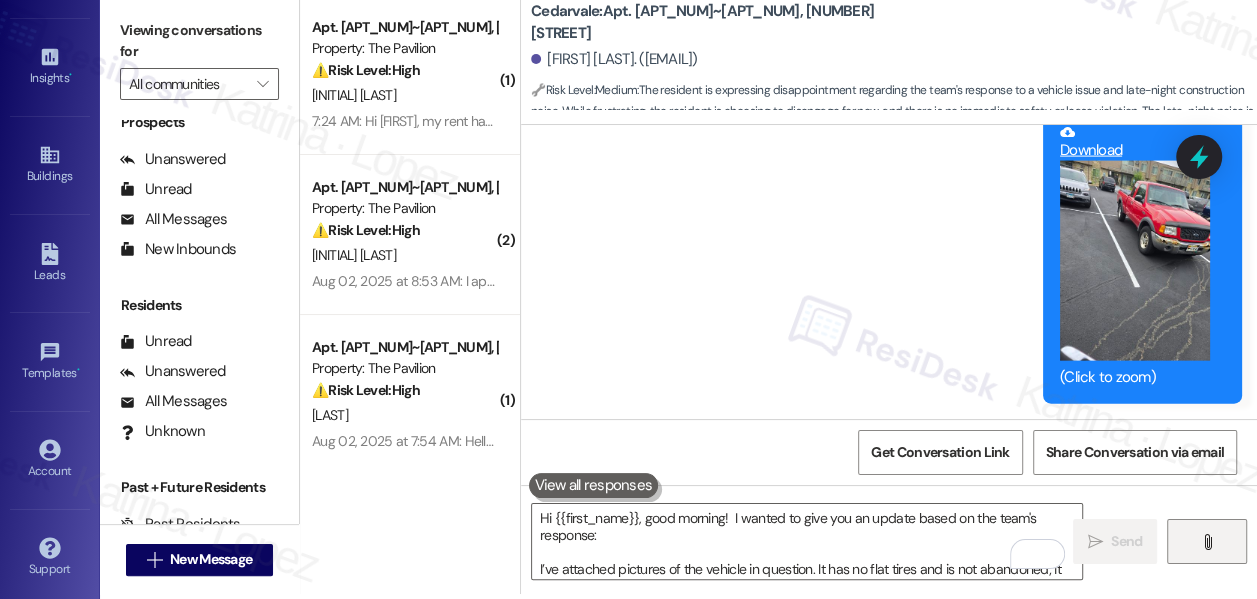 click on "" at bounding box center (1207, 541) 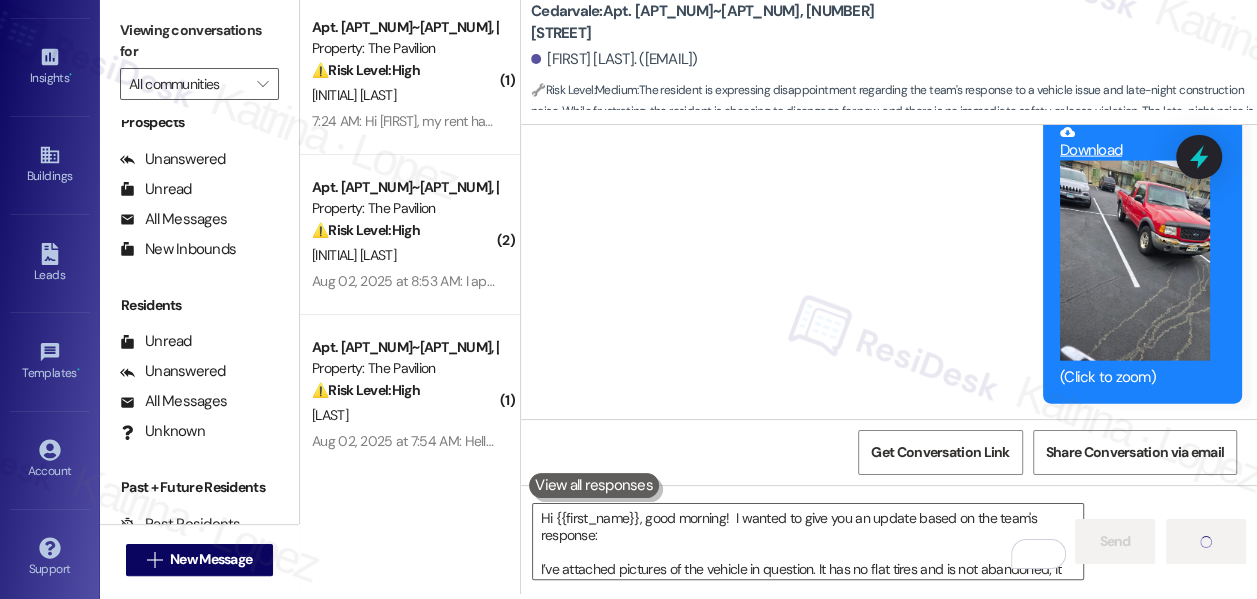 scroll, scrollTop: 21040, scrollLeft: 0, axis: vertical 